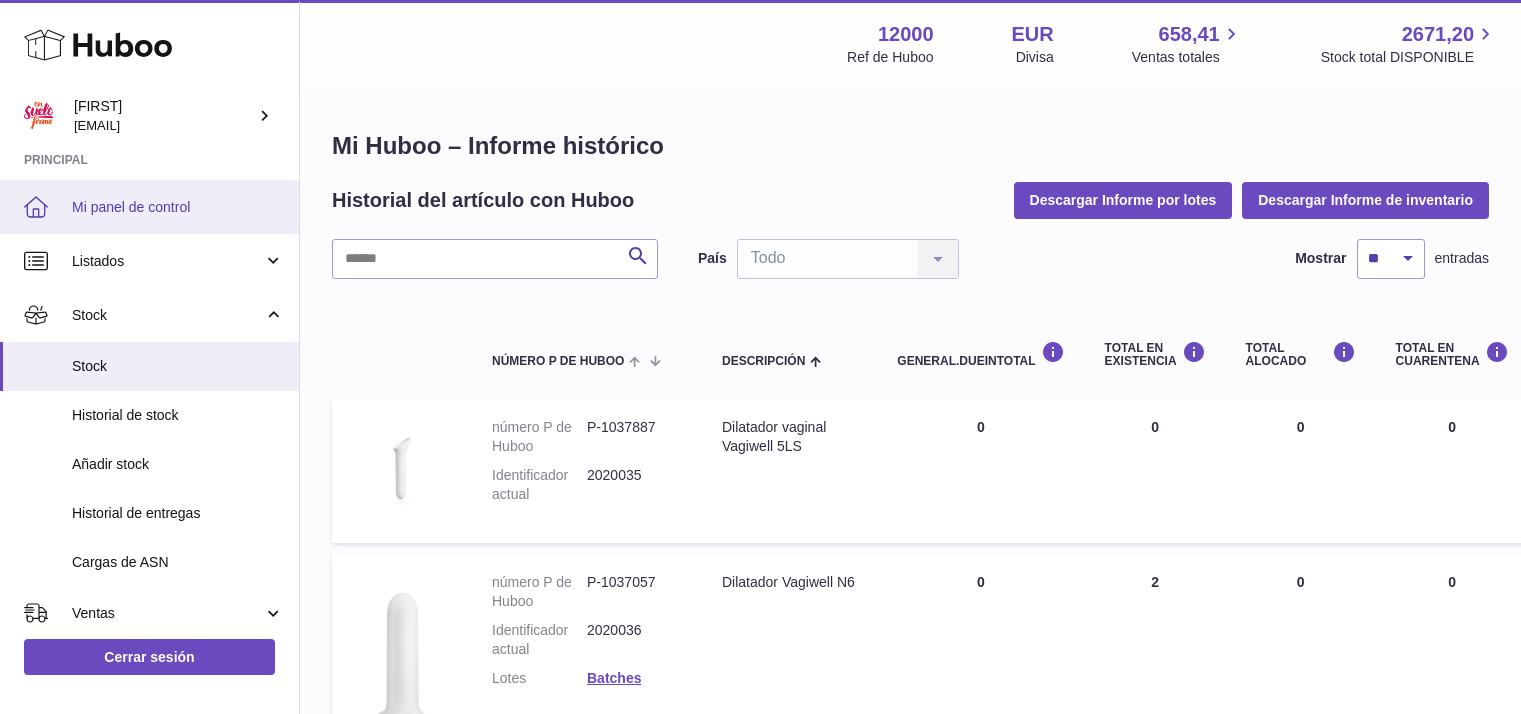 scroll, scrollTop: 0, scrollLeft: 0, axis: both 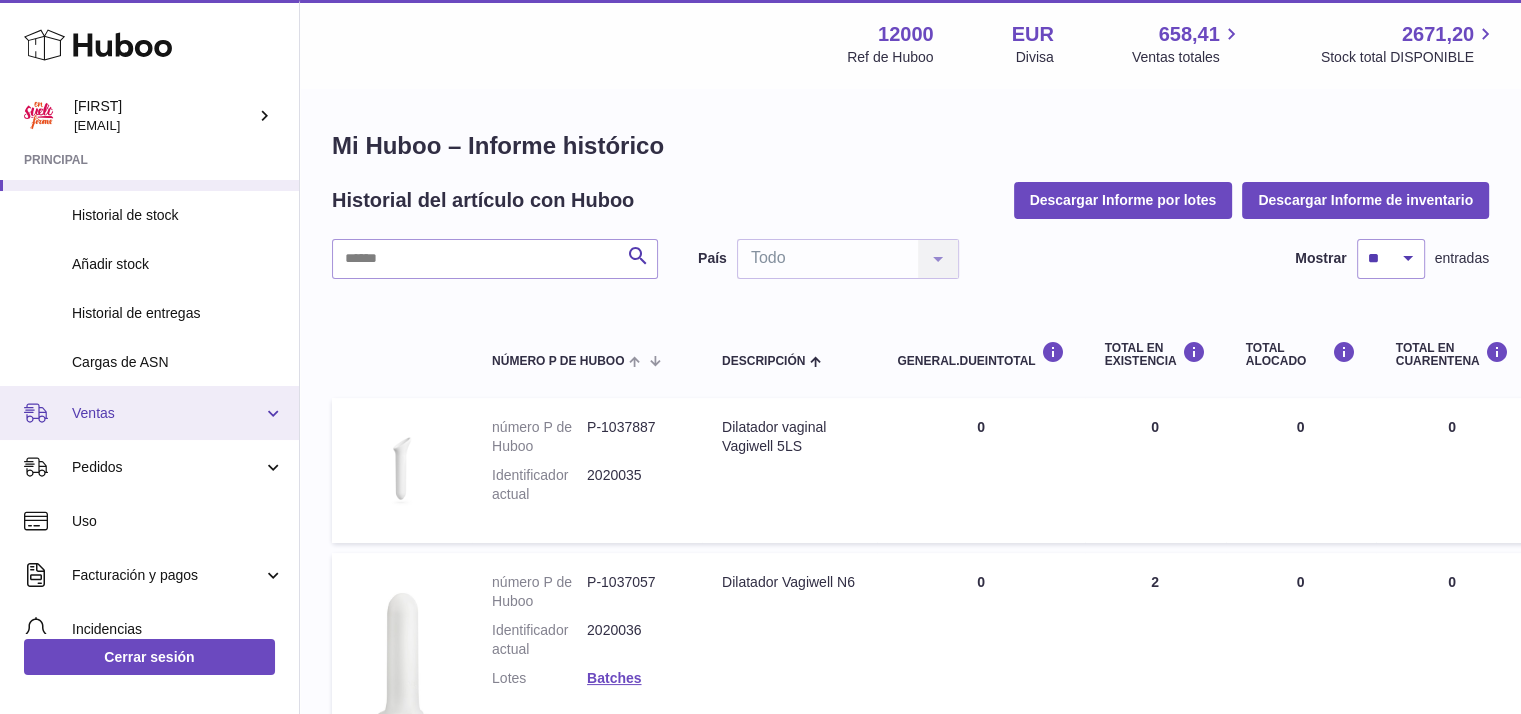 click on "Ventas" at bounding box center [167, 413] 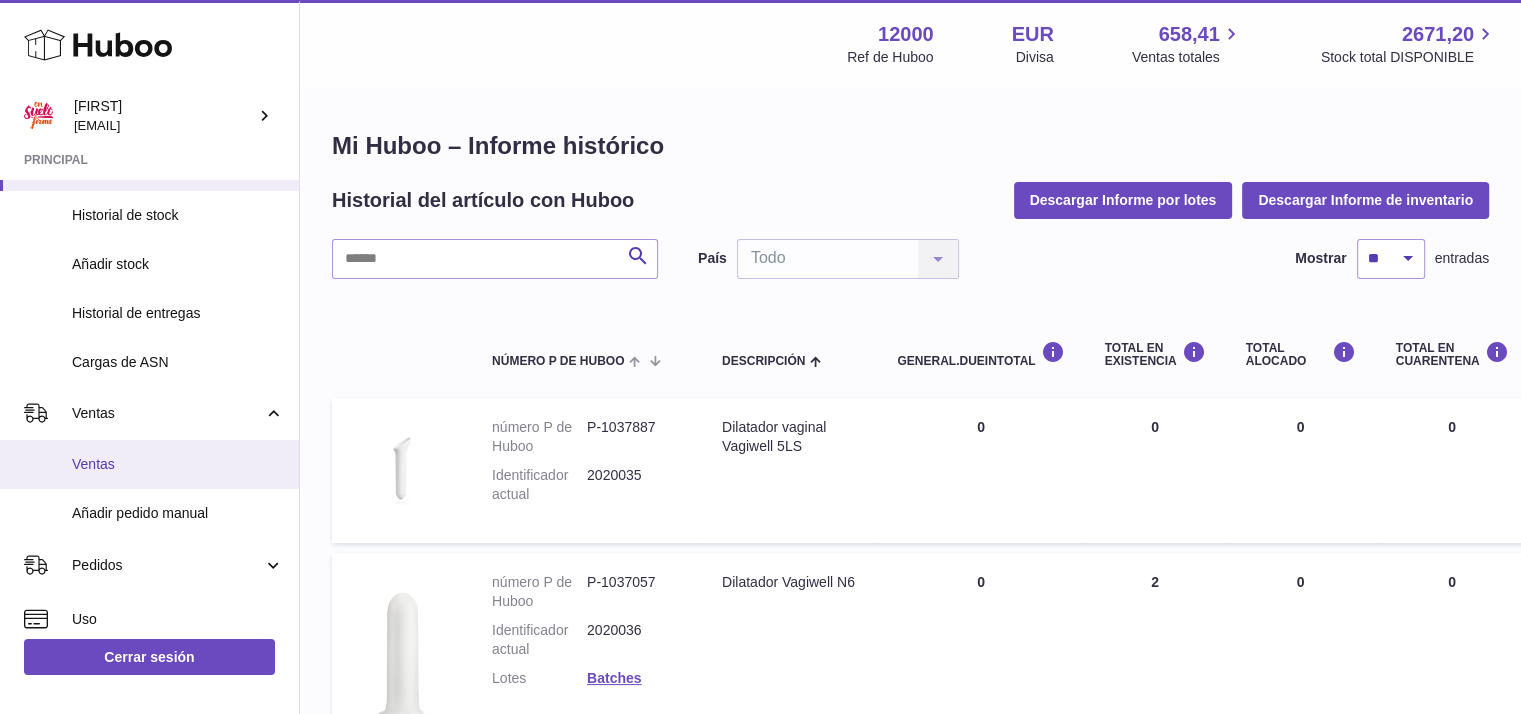 click on "Ventas" at bounding box center [178, 464] 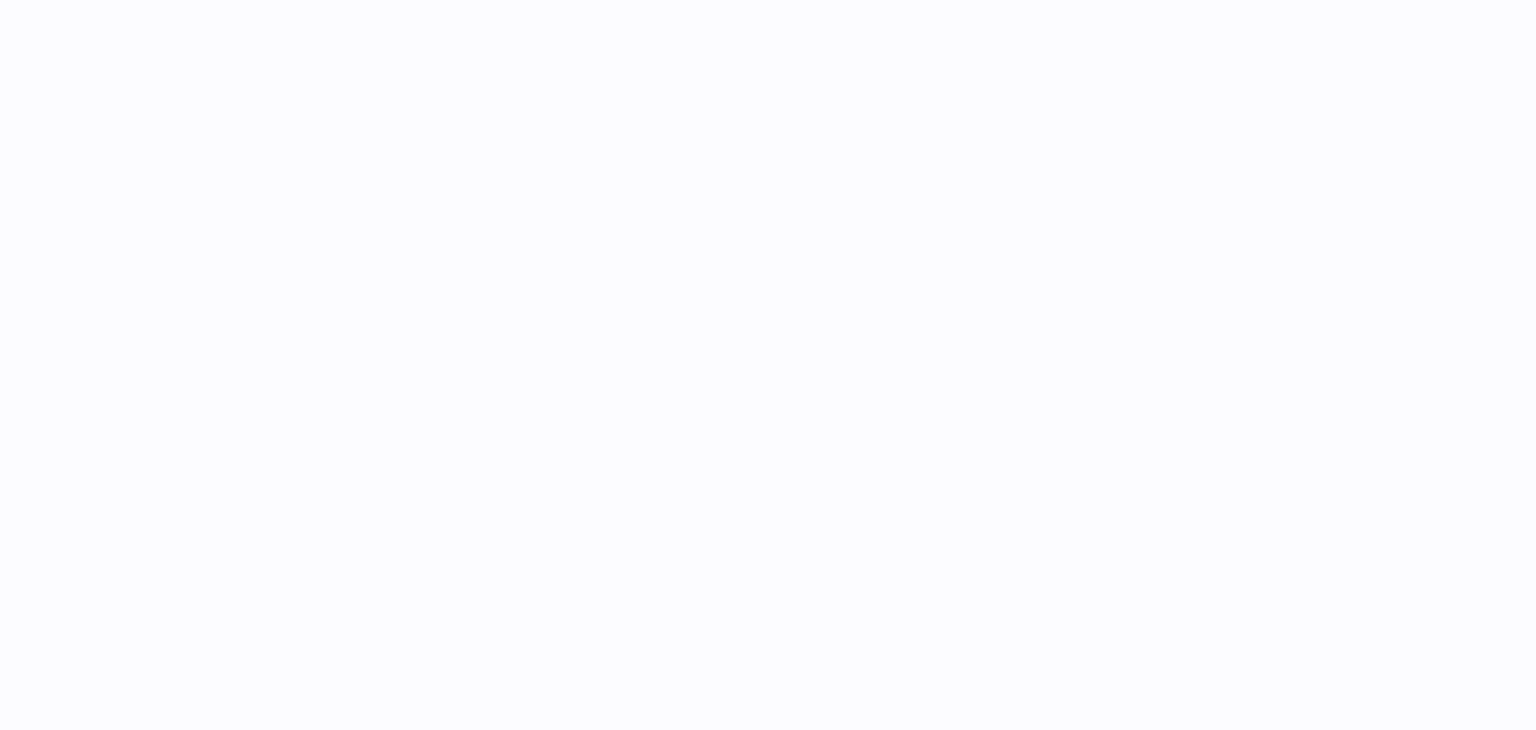 scroll, scrollTop: 0, scrollLeft: 0, axis: both 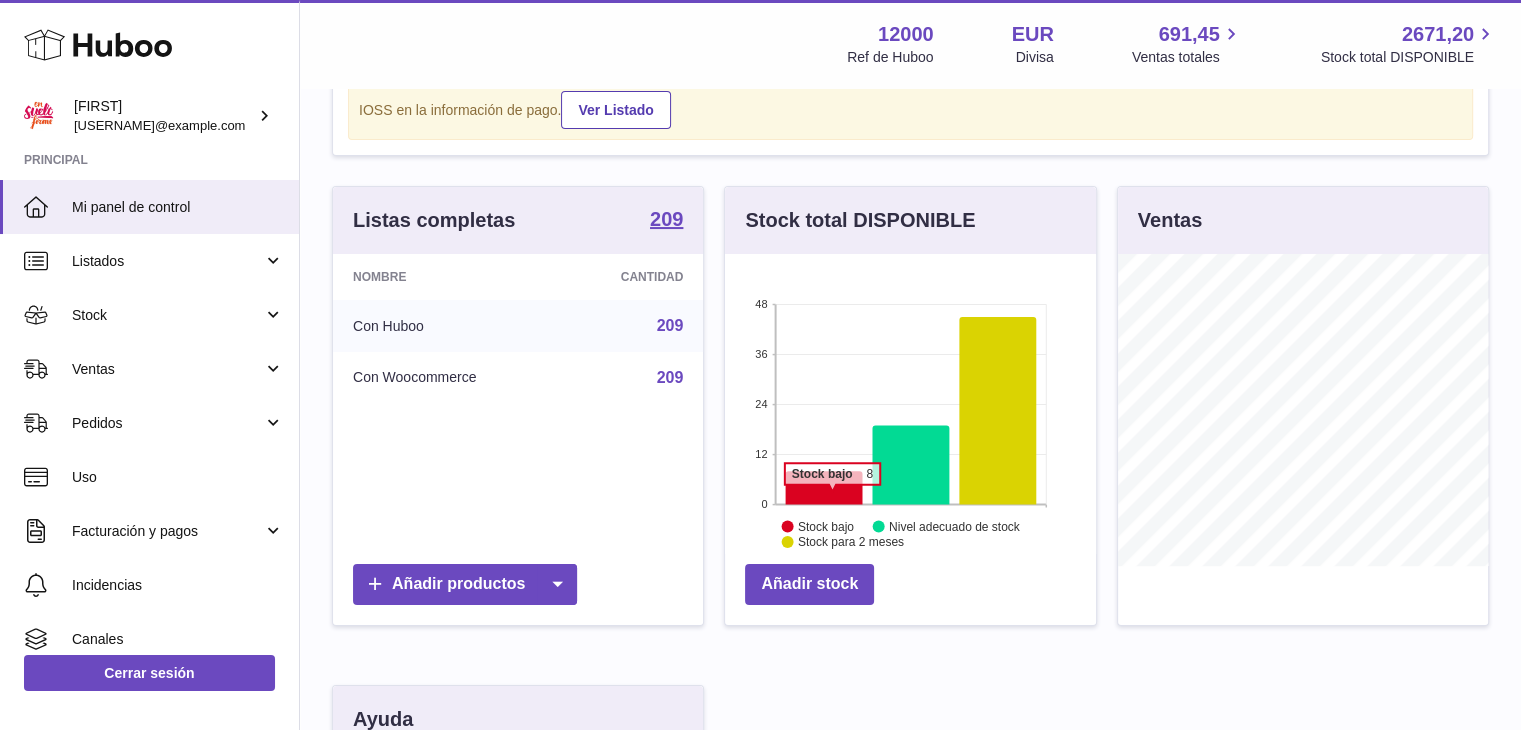 click 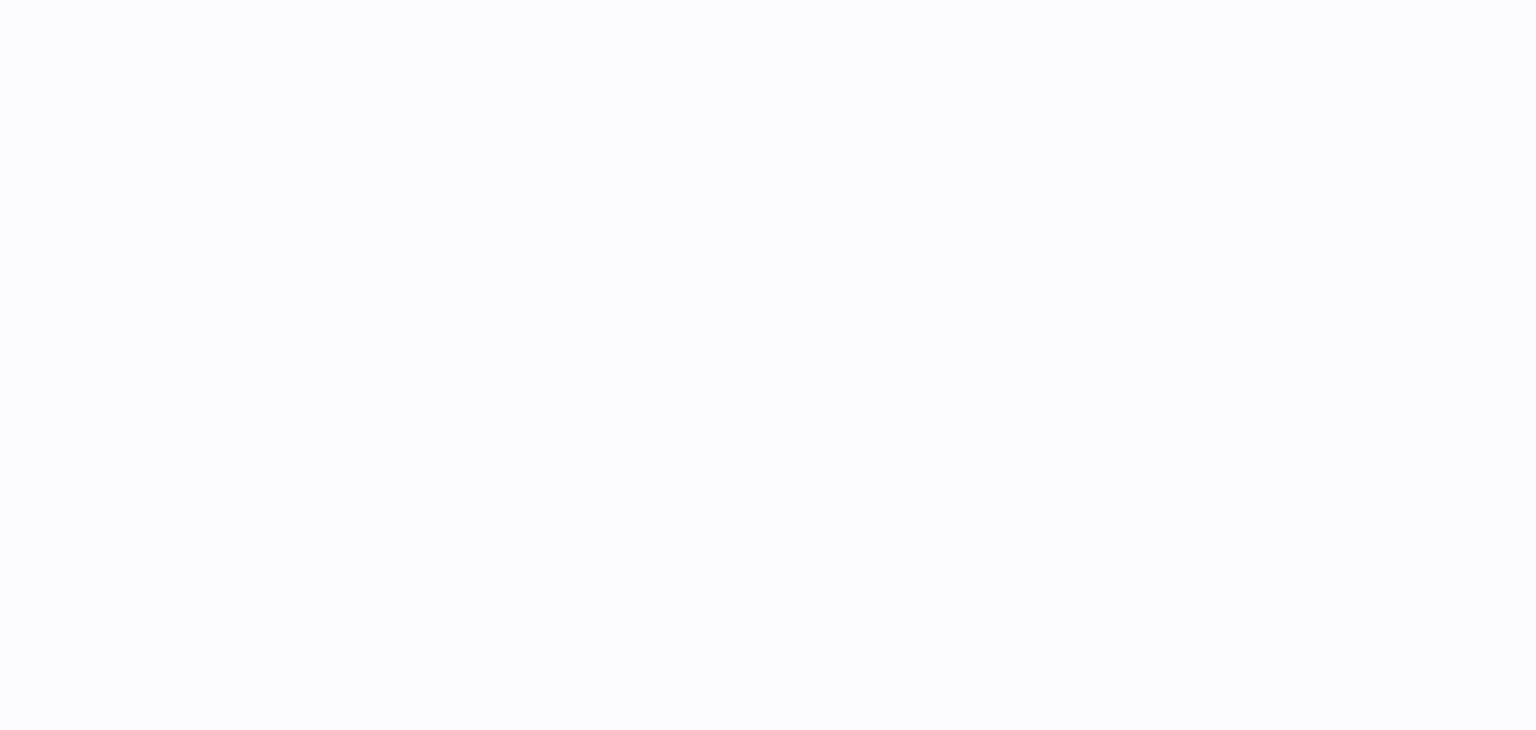 scroll, scrollTop: 0, scrollLeft: 0, axis: both 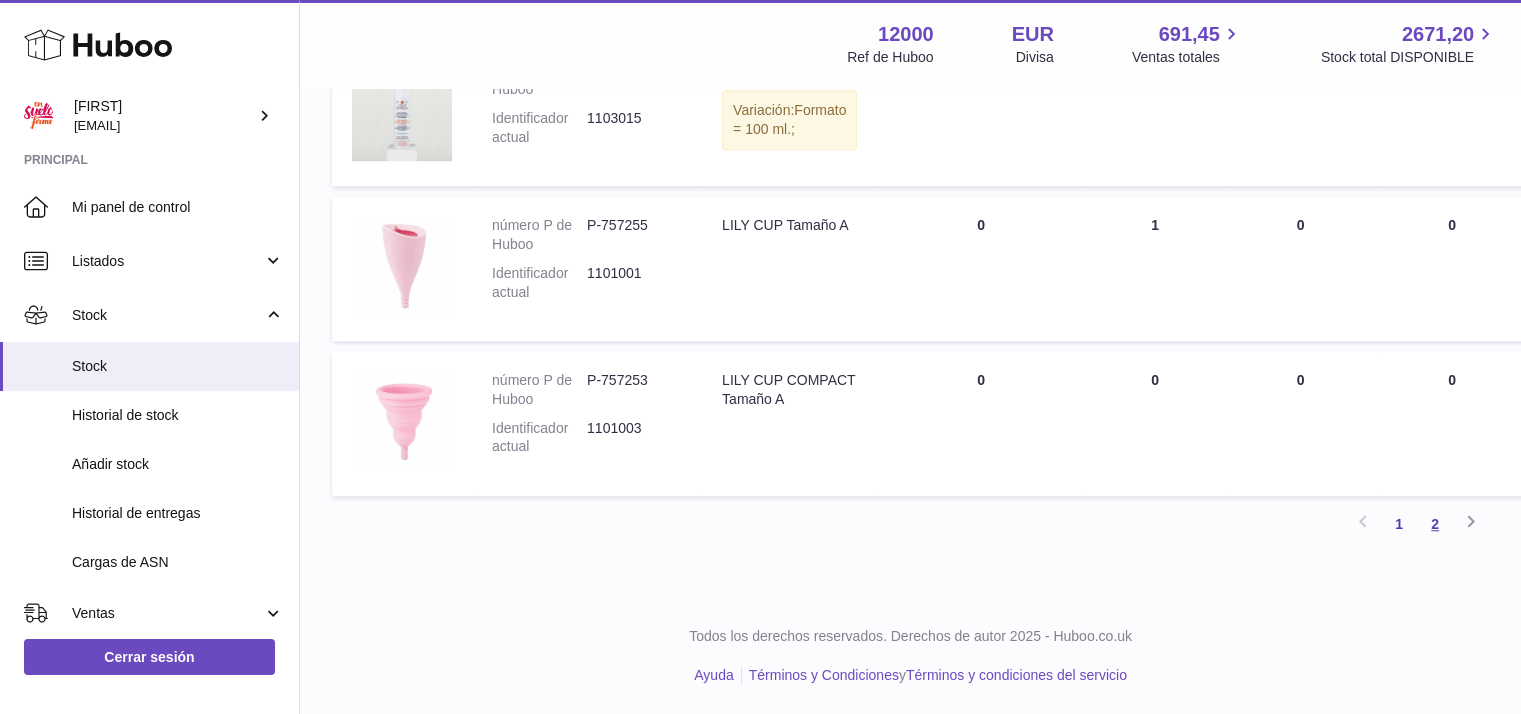 click on "2" at bounding box center (1435, 524) 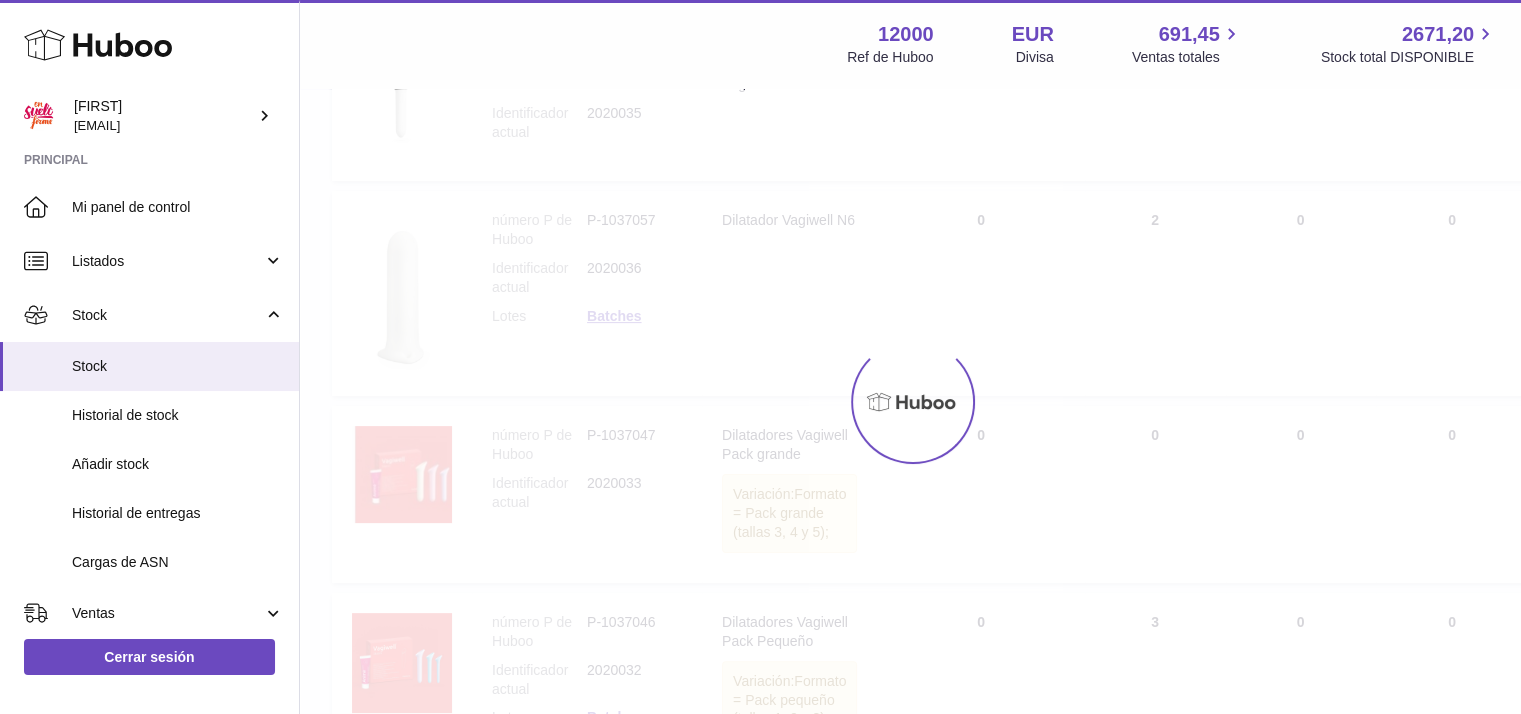 scroll, scrollTop: 90, scrollLeft: 0, axis: vertical 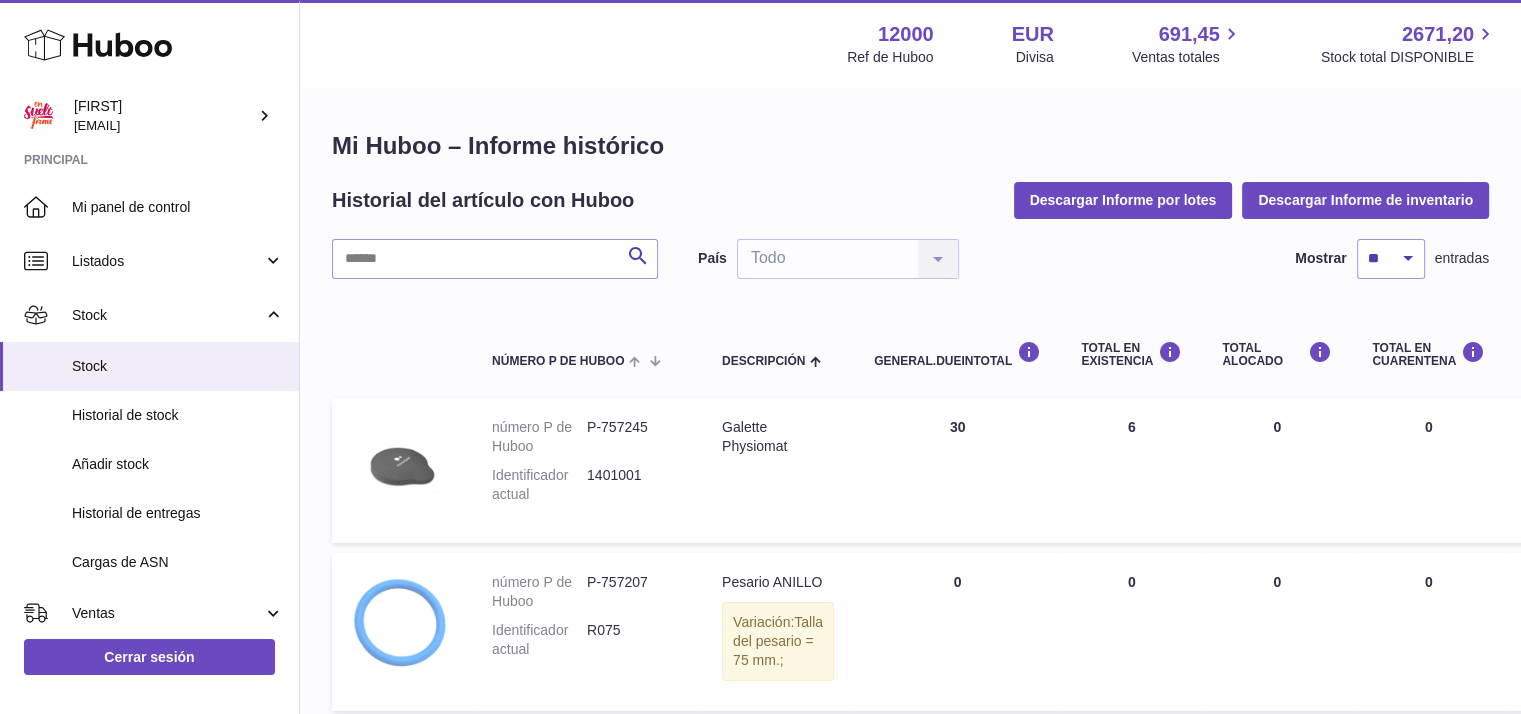 click 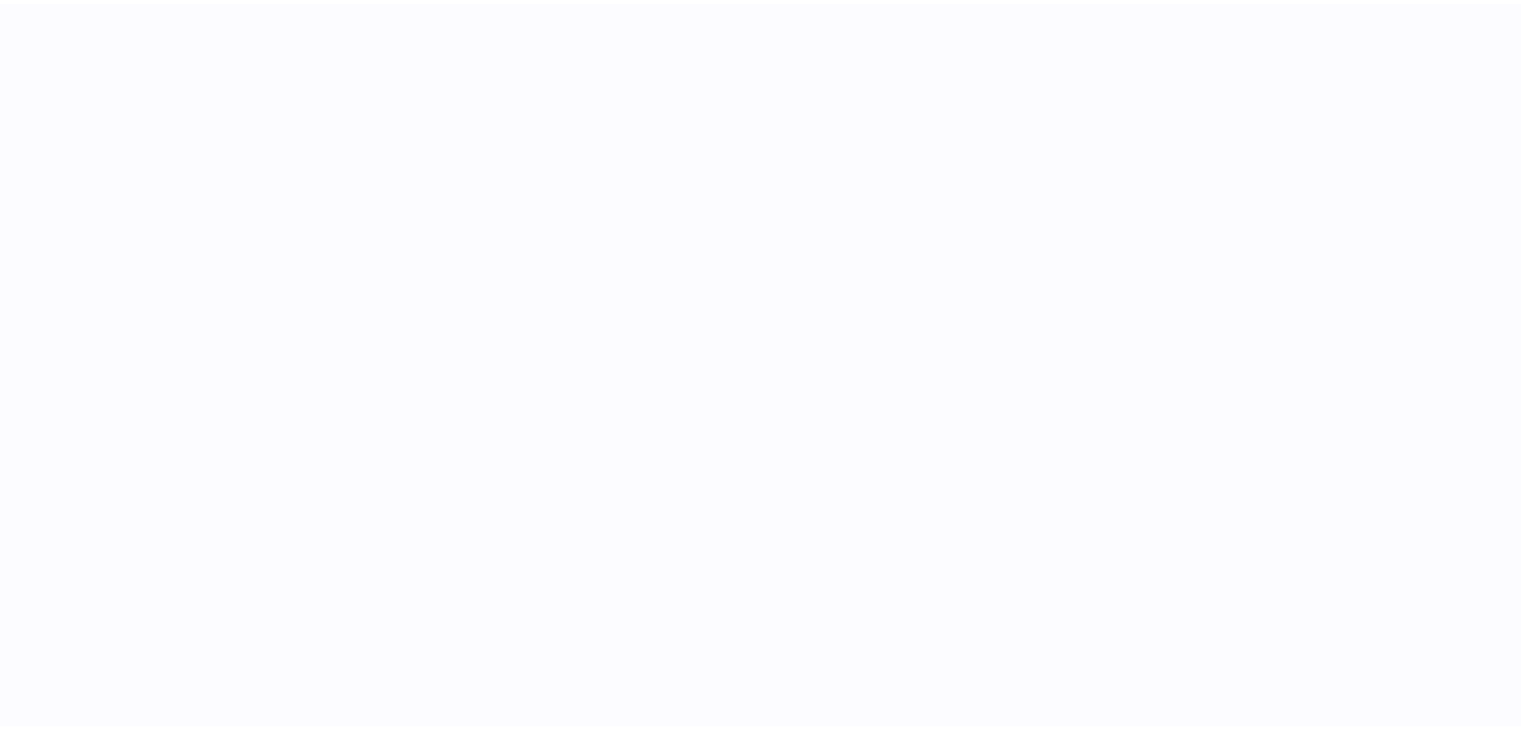 scroll, scrollTop: 0, scrollLeft: 0, axis: both 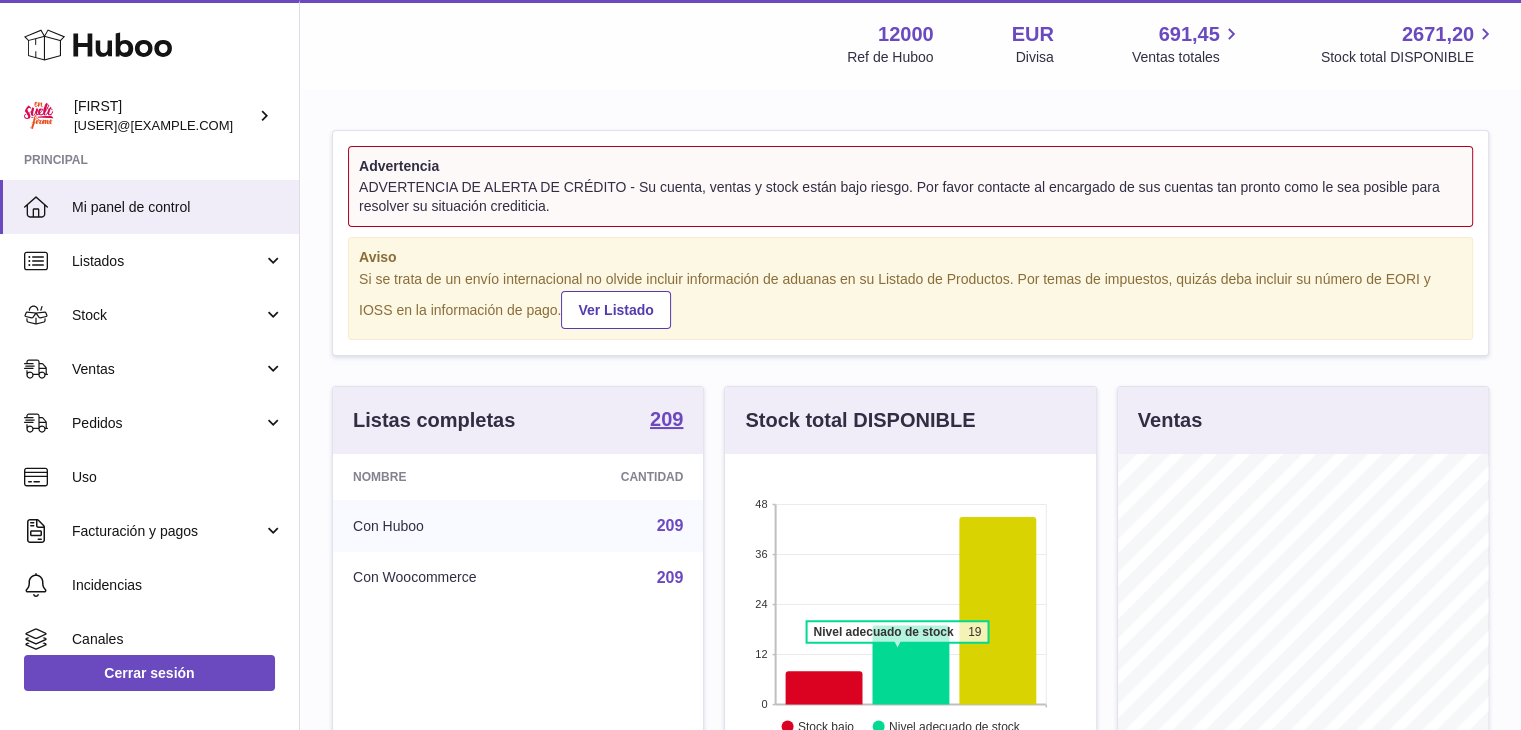 click 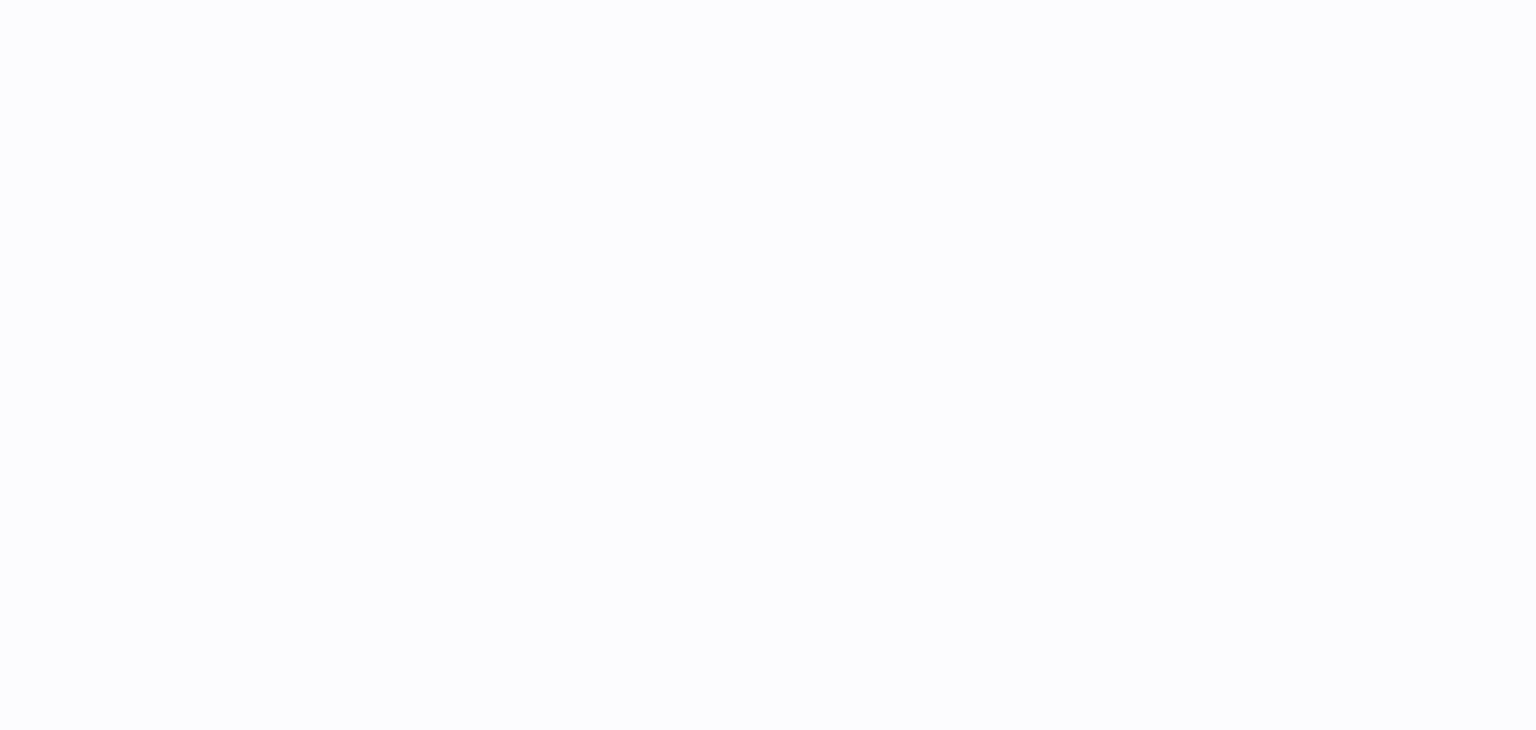 scroll, scrollTop: 0, scrollLeft: 0, axis: both 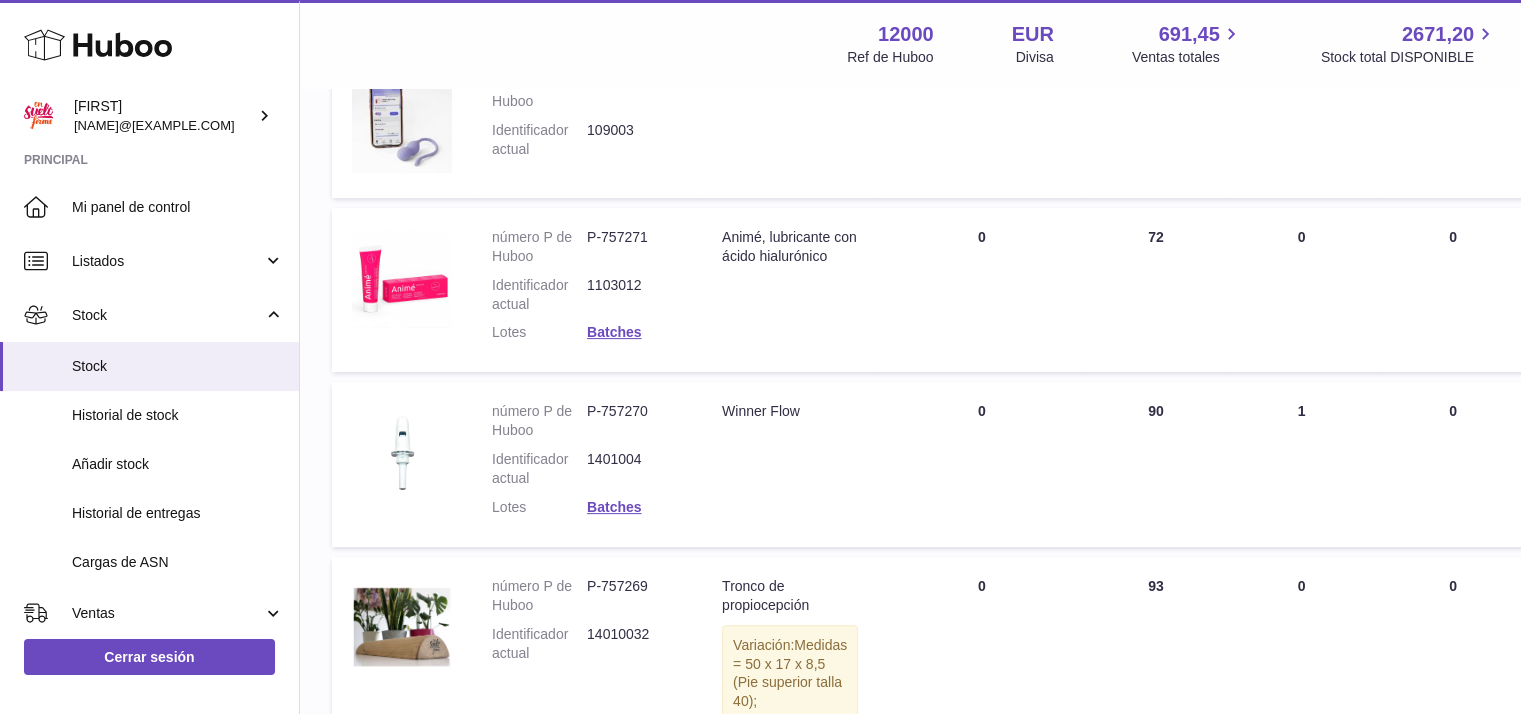 click on "Huboo" at bounding box center [149, 46] 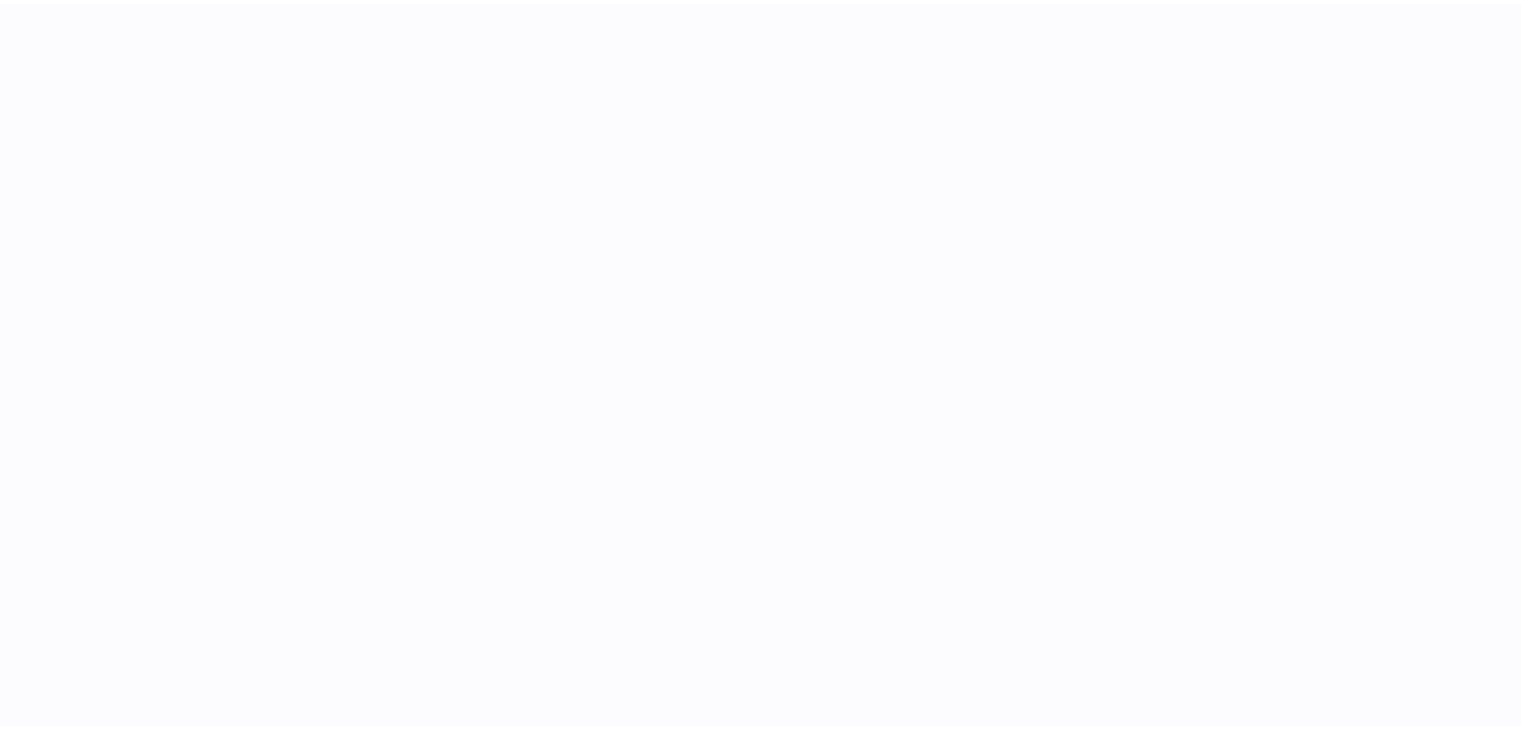 scroll, scrollTop: 0, scrollLeft: 0, axis: both 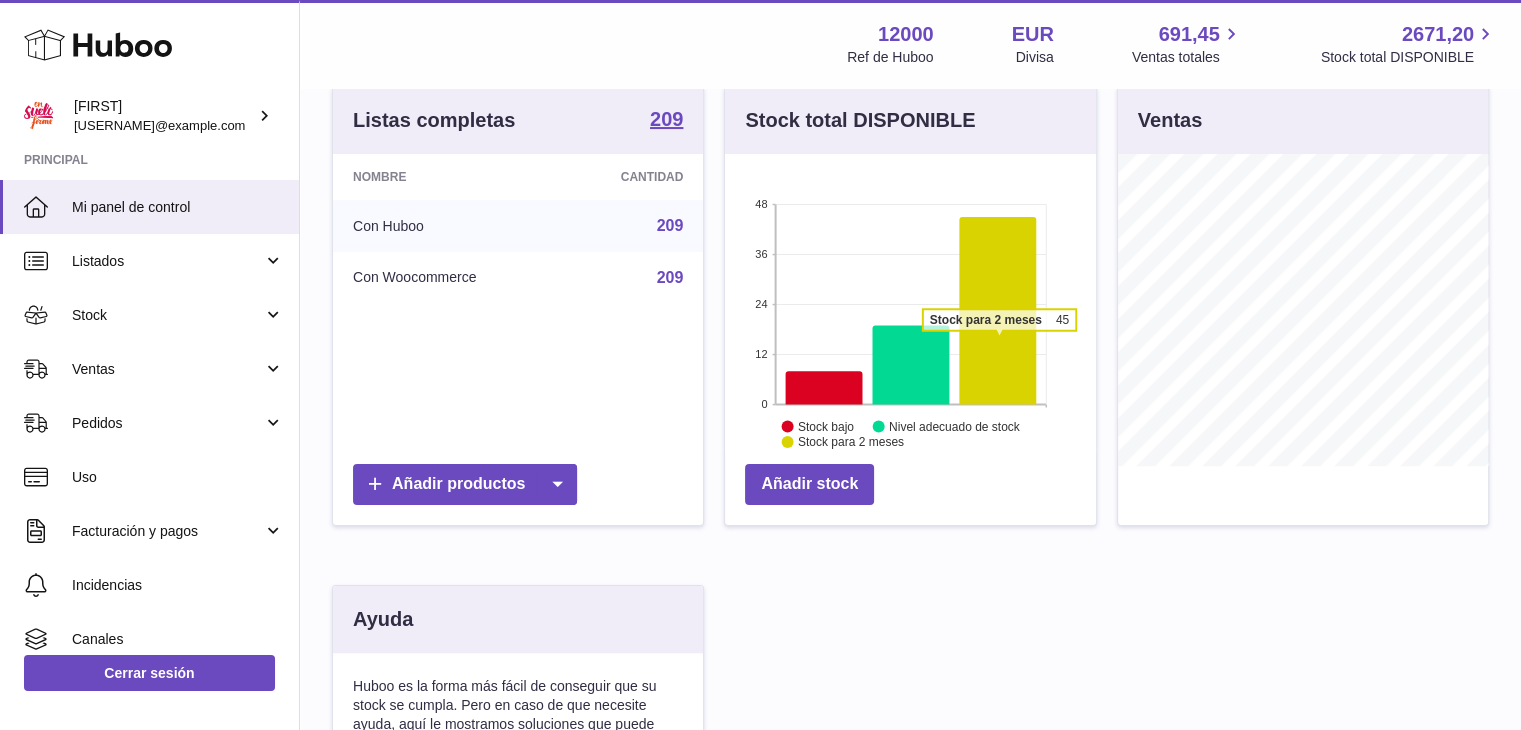click 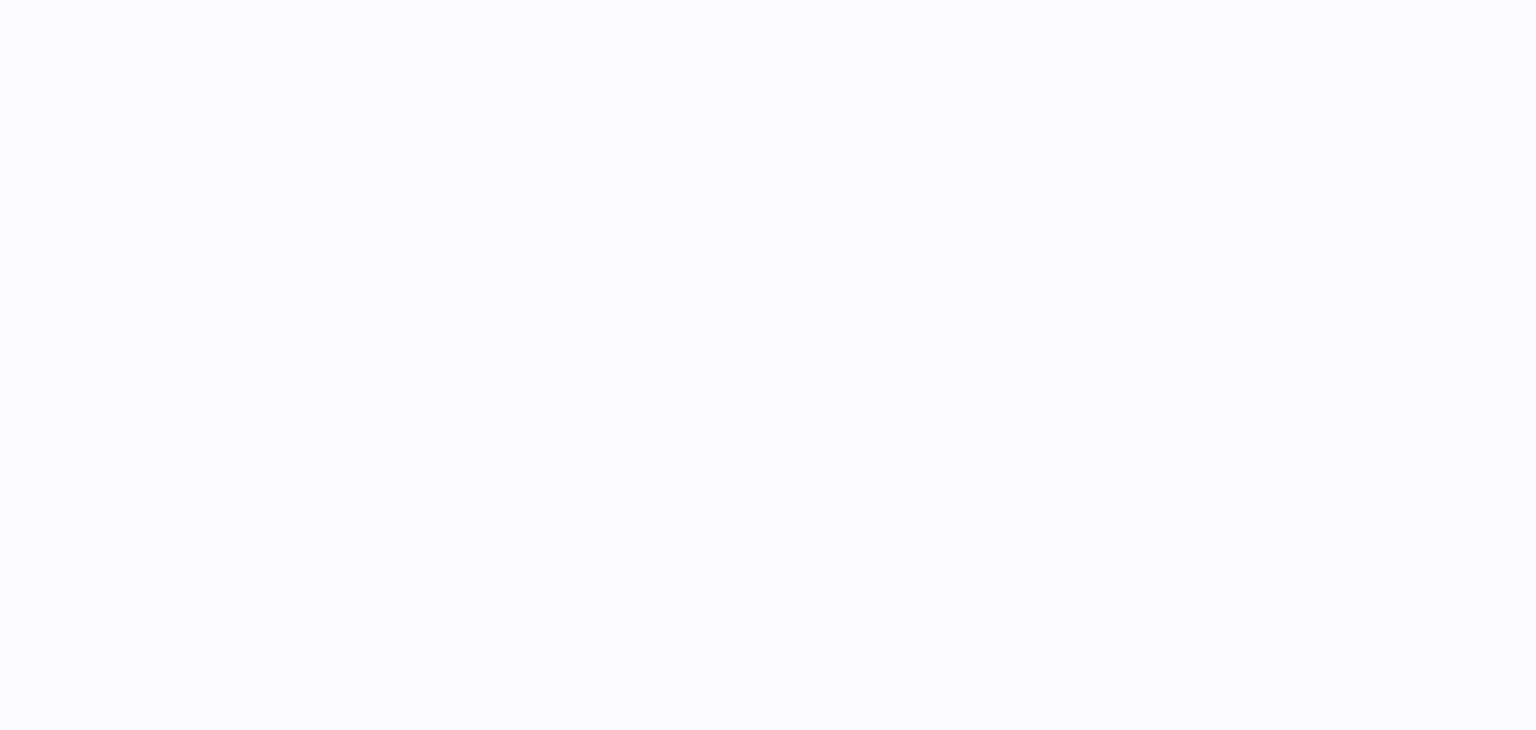 scroll, scrollTop: 0, scrollLeft: 0, axis: both 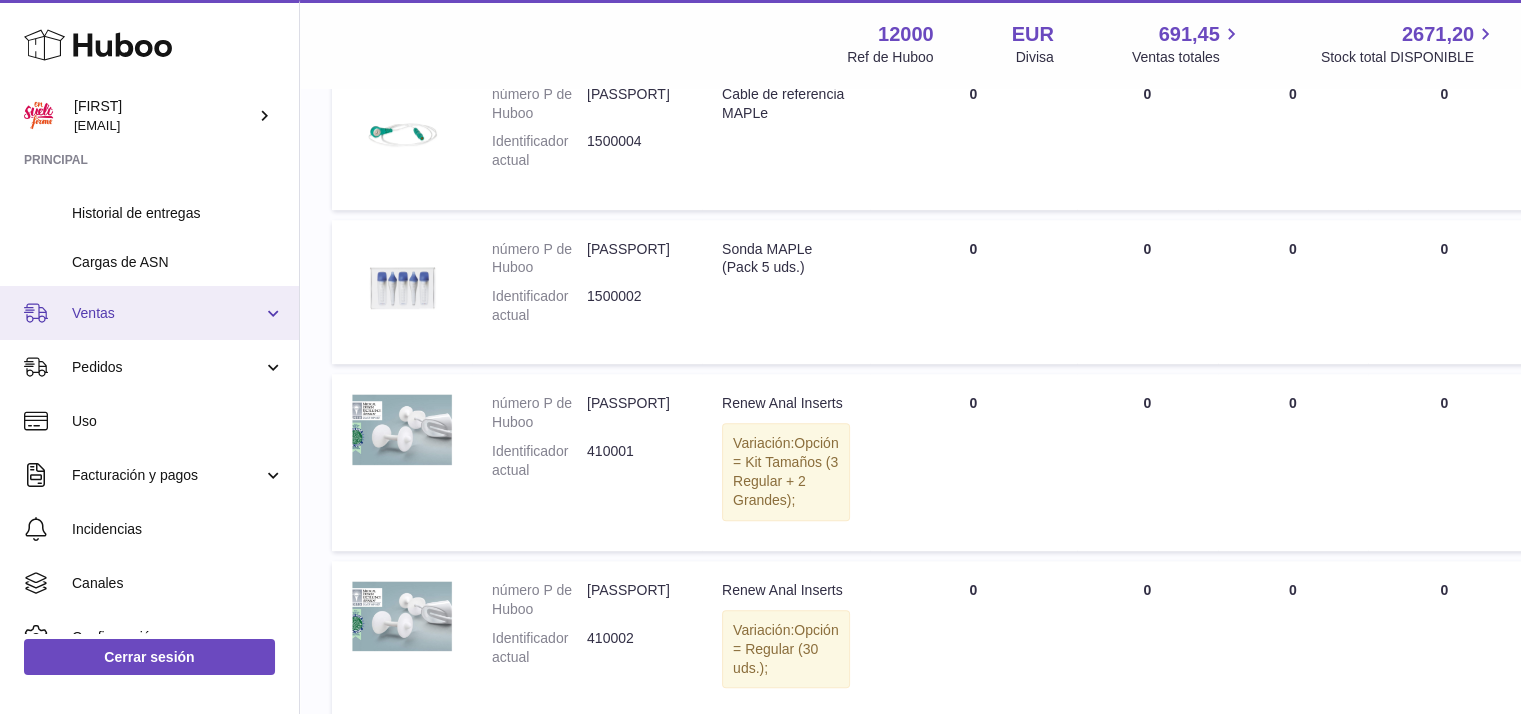 click on "Ventas" at bounding box center (167, 313) 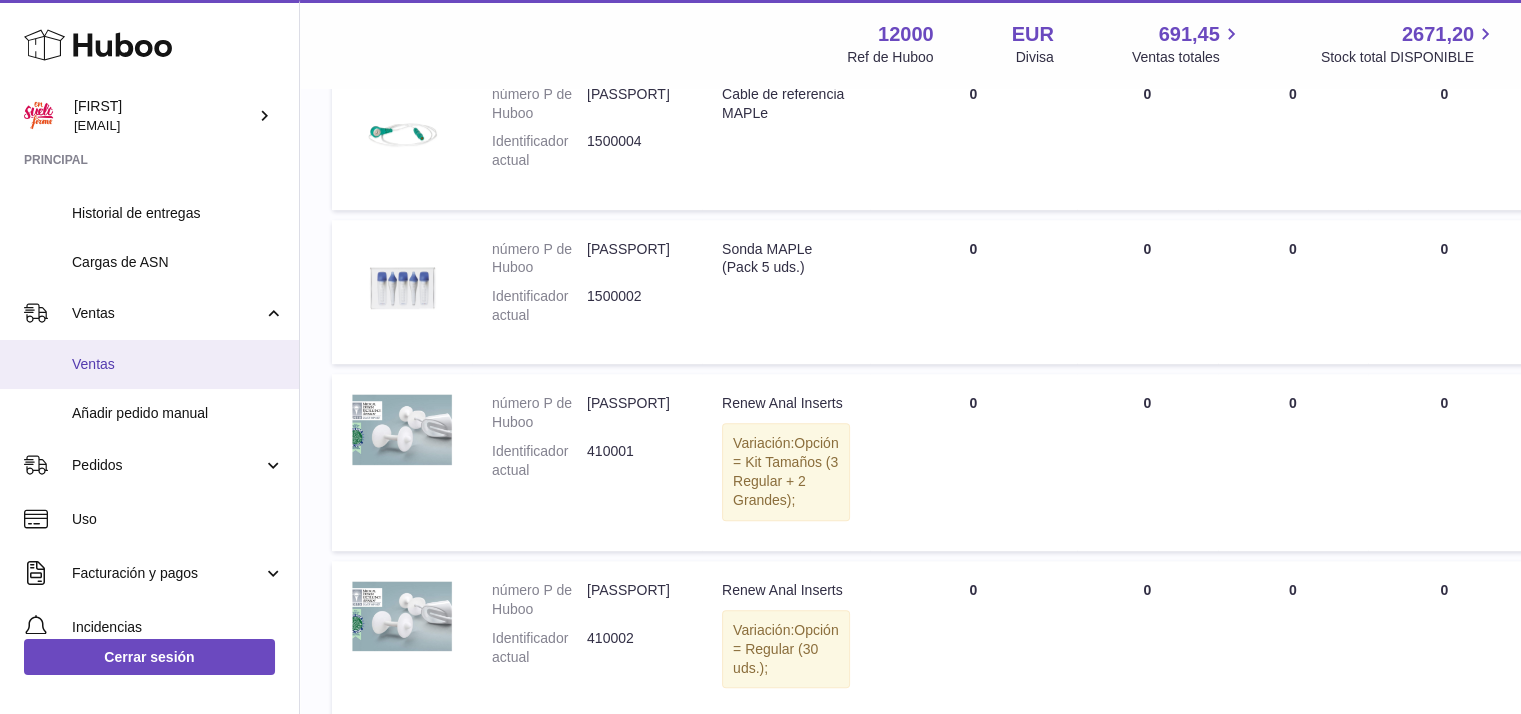 click on "Ventas" at bounding box center (178, 364) 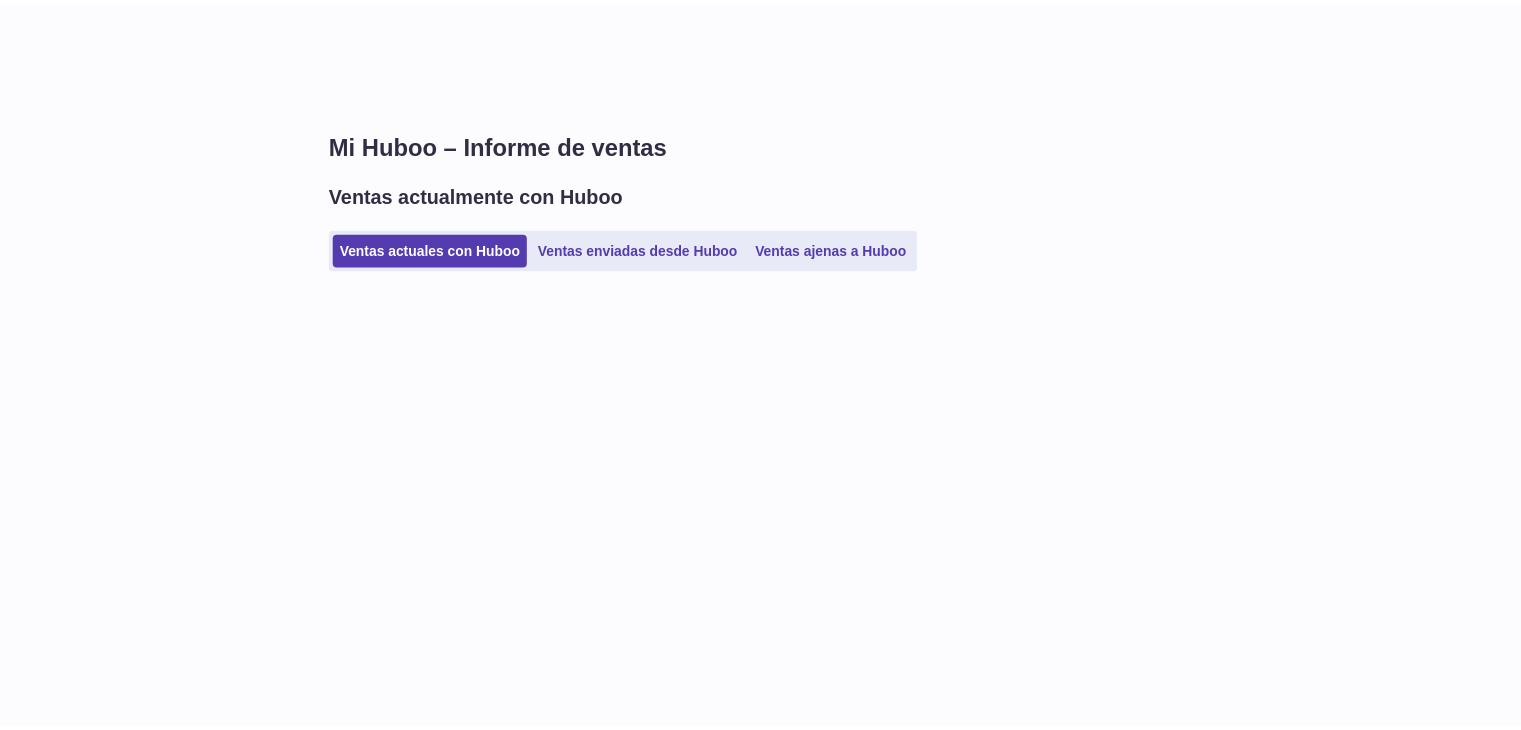 scroll, scrollTop: 0, scrollLeft: 0, axis: both 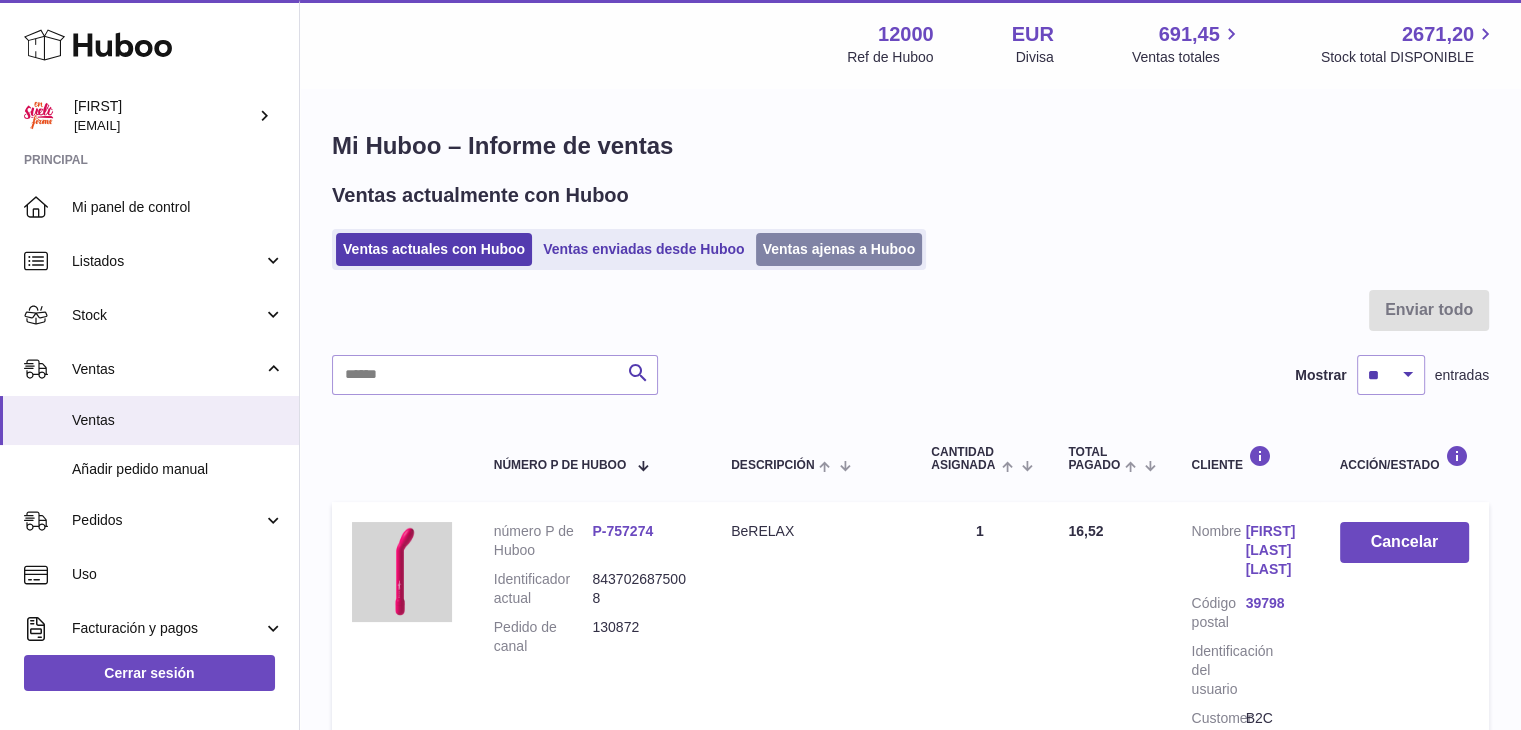 click on "Ventas ajenas a Huboo" at bounding box center [839, 249] 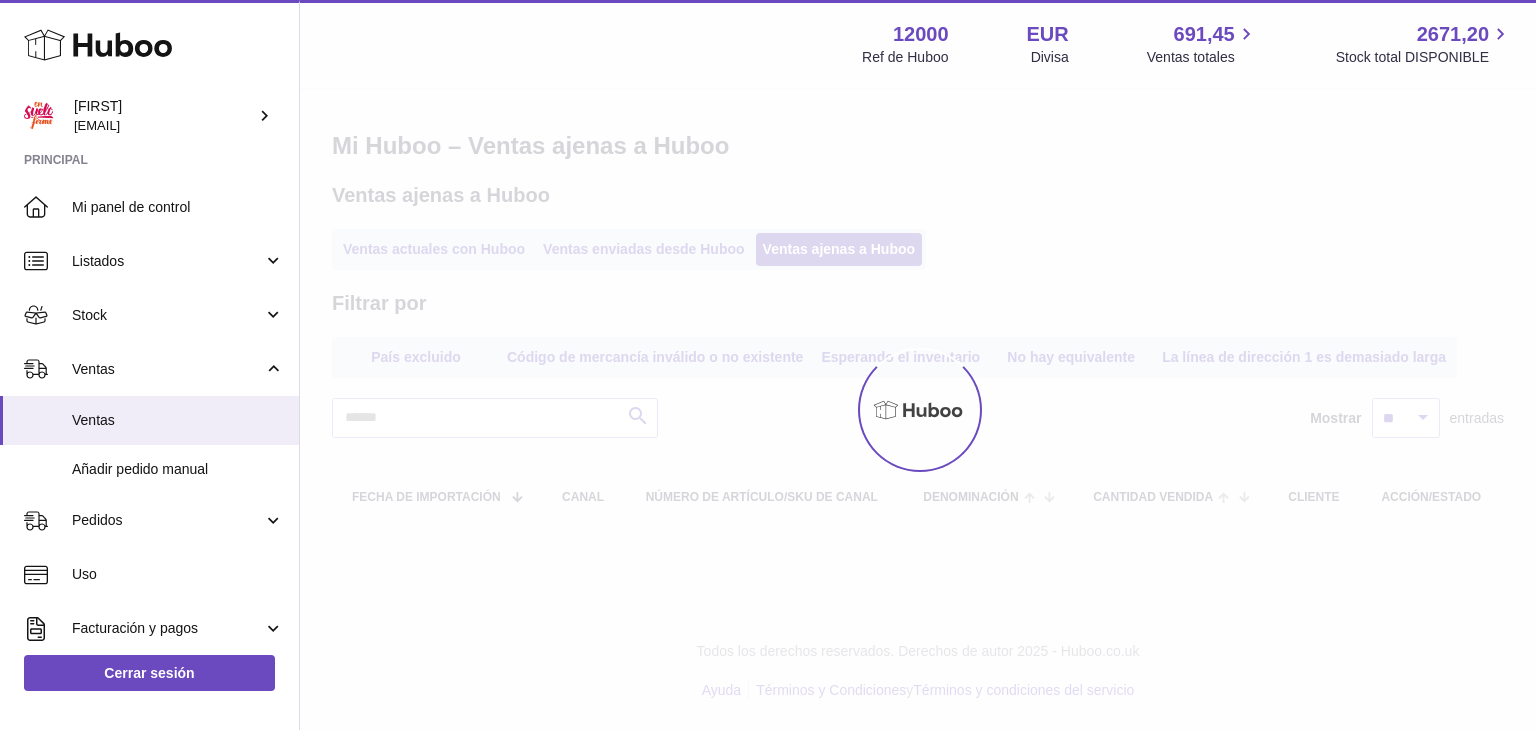 scroll, scrollTop: 0, scrollLeft: 0, axis: both 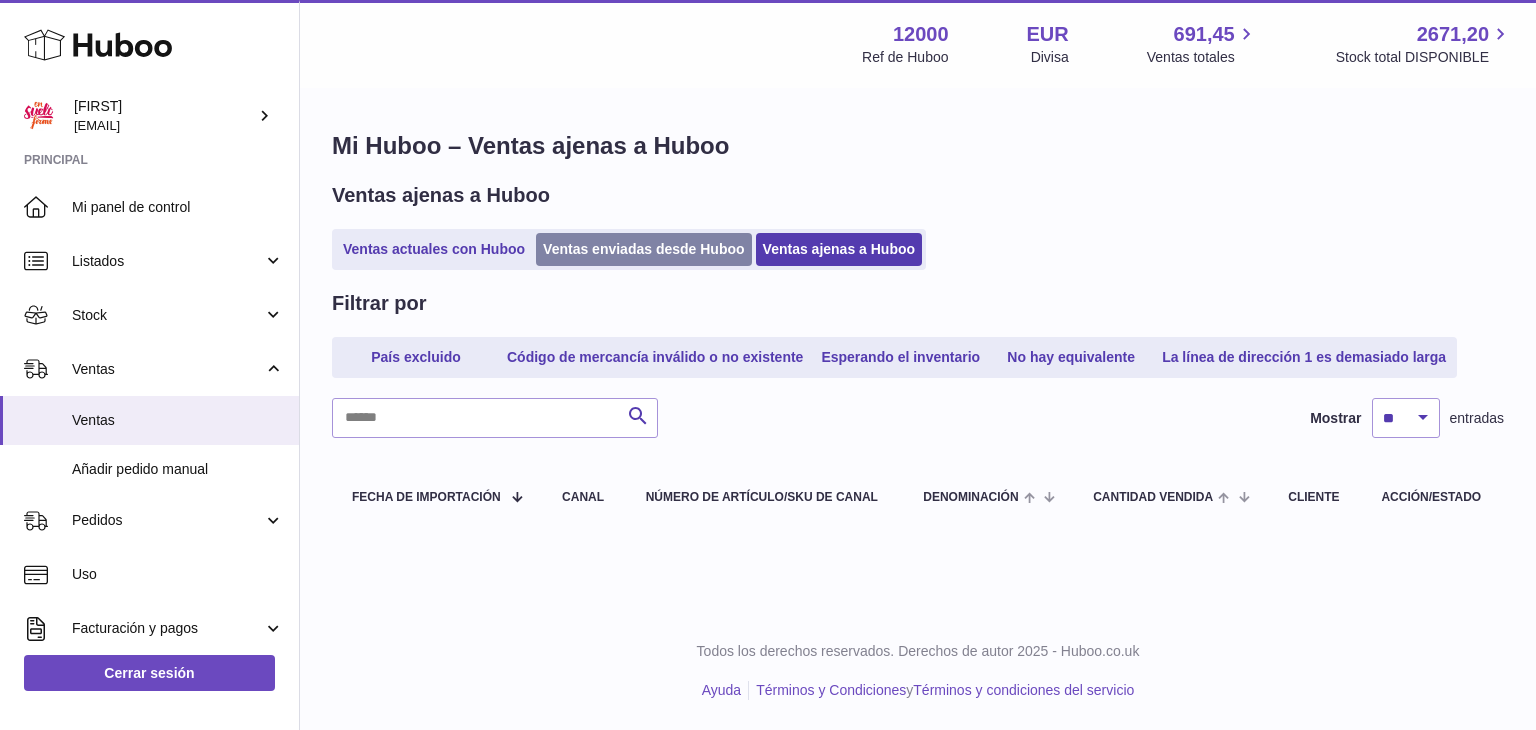 click on "Ventas enviadas desde Huboo" at bounding box center (644, 249) 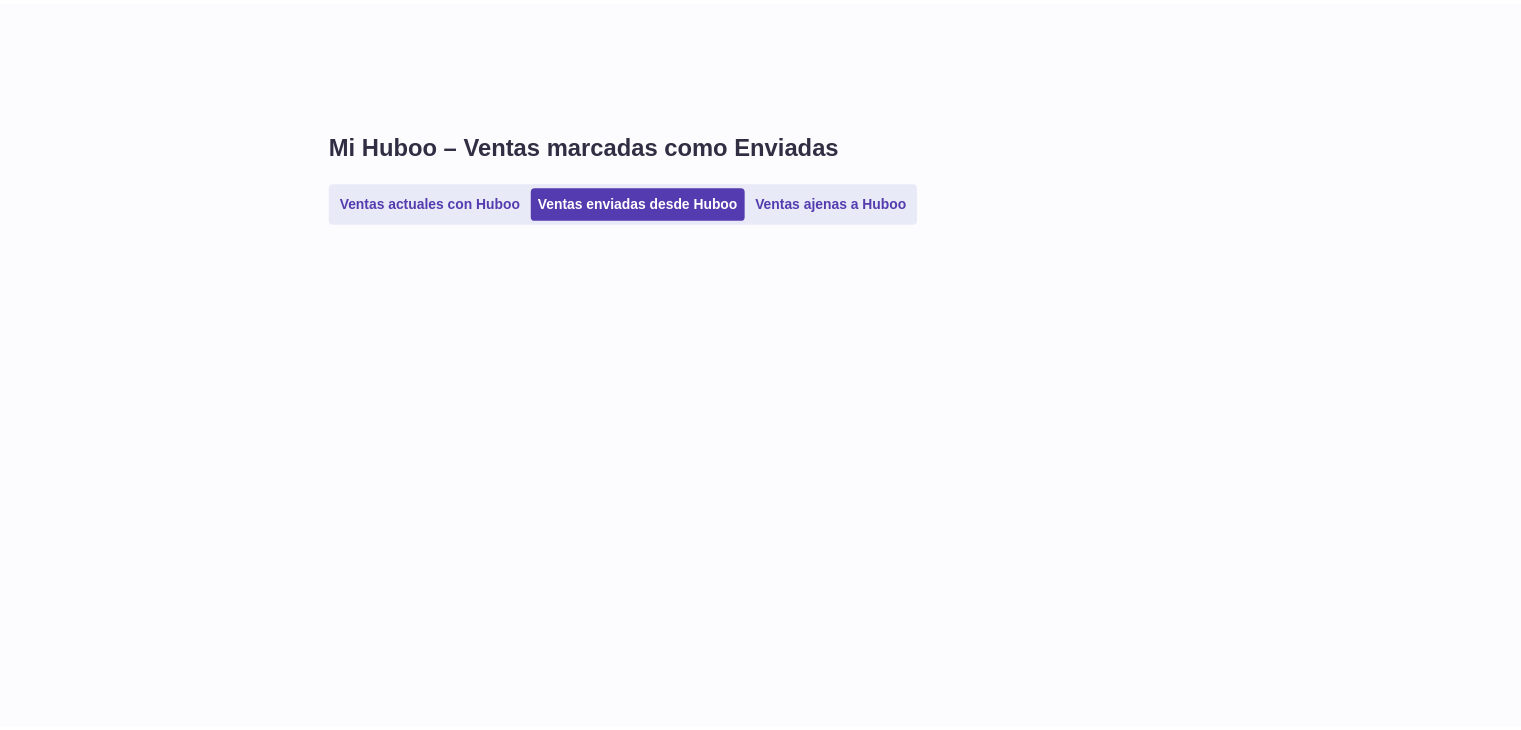 scroll, scrollTop: 0, scrollLeft: 0, axis: both 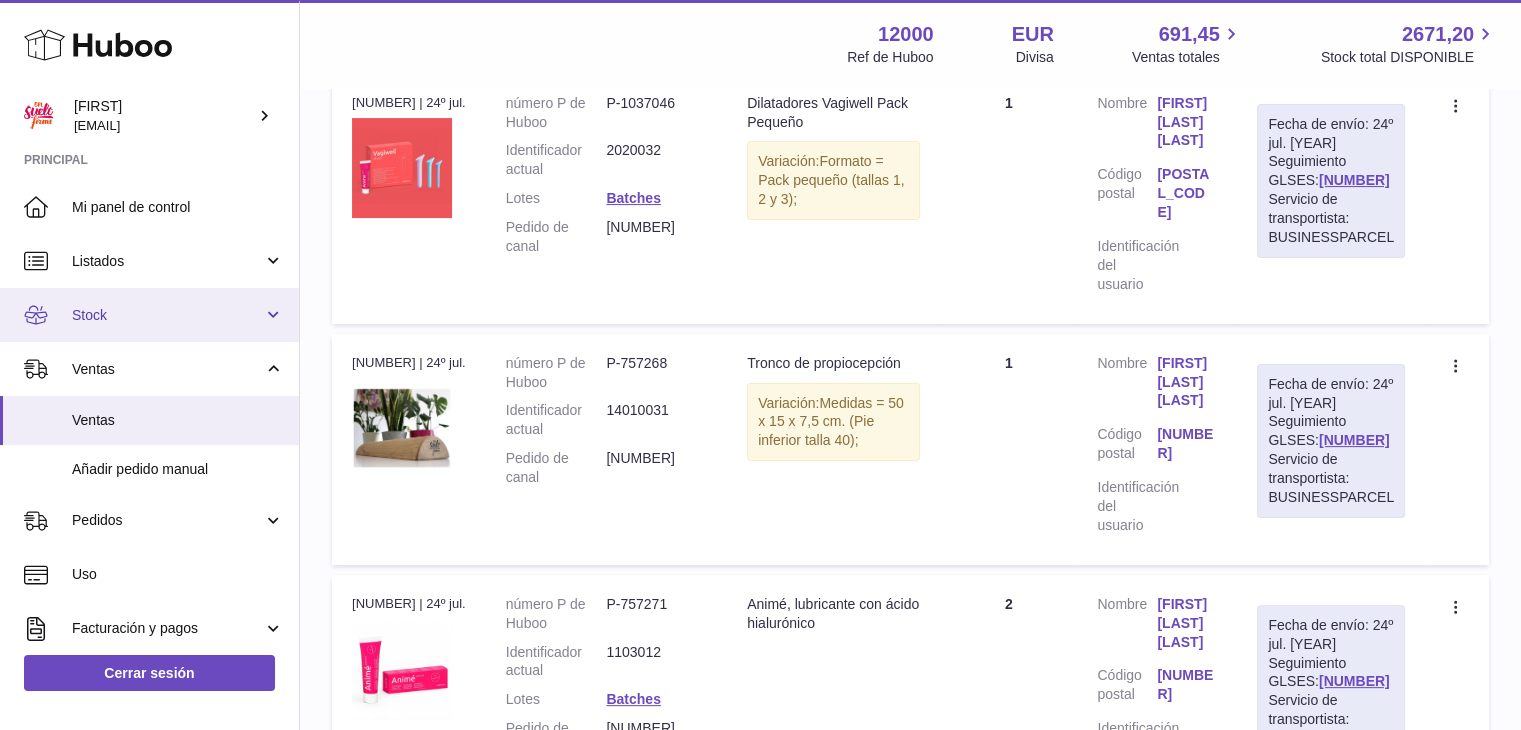 click on "Stock" at bounding box center (167, 315) 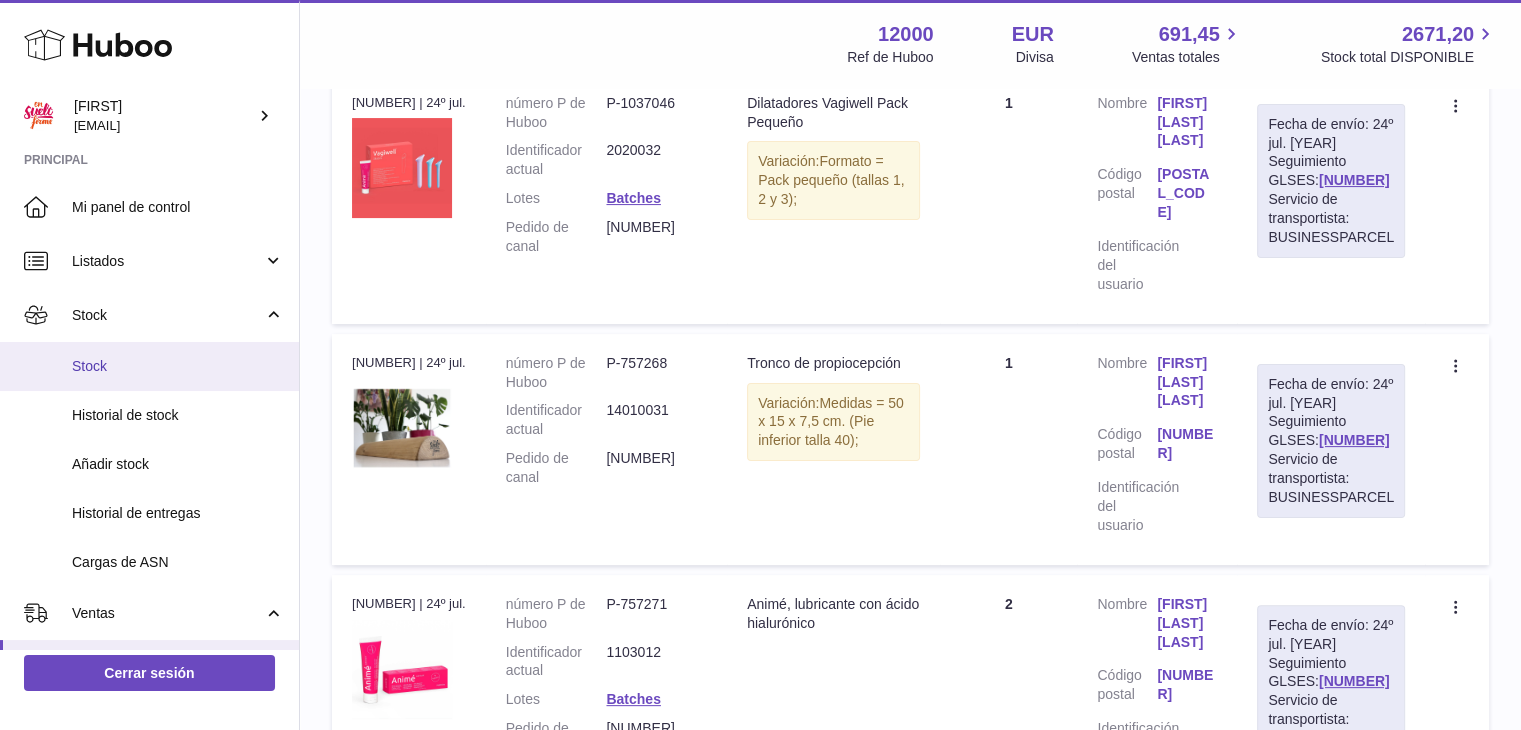 click on "Stock" at bounding box center (178, 366) 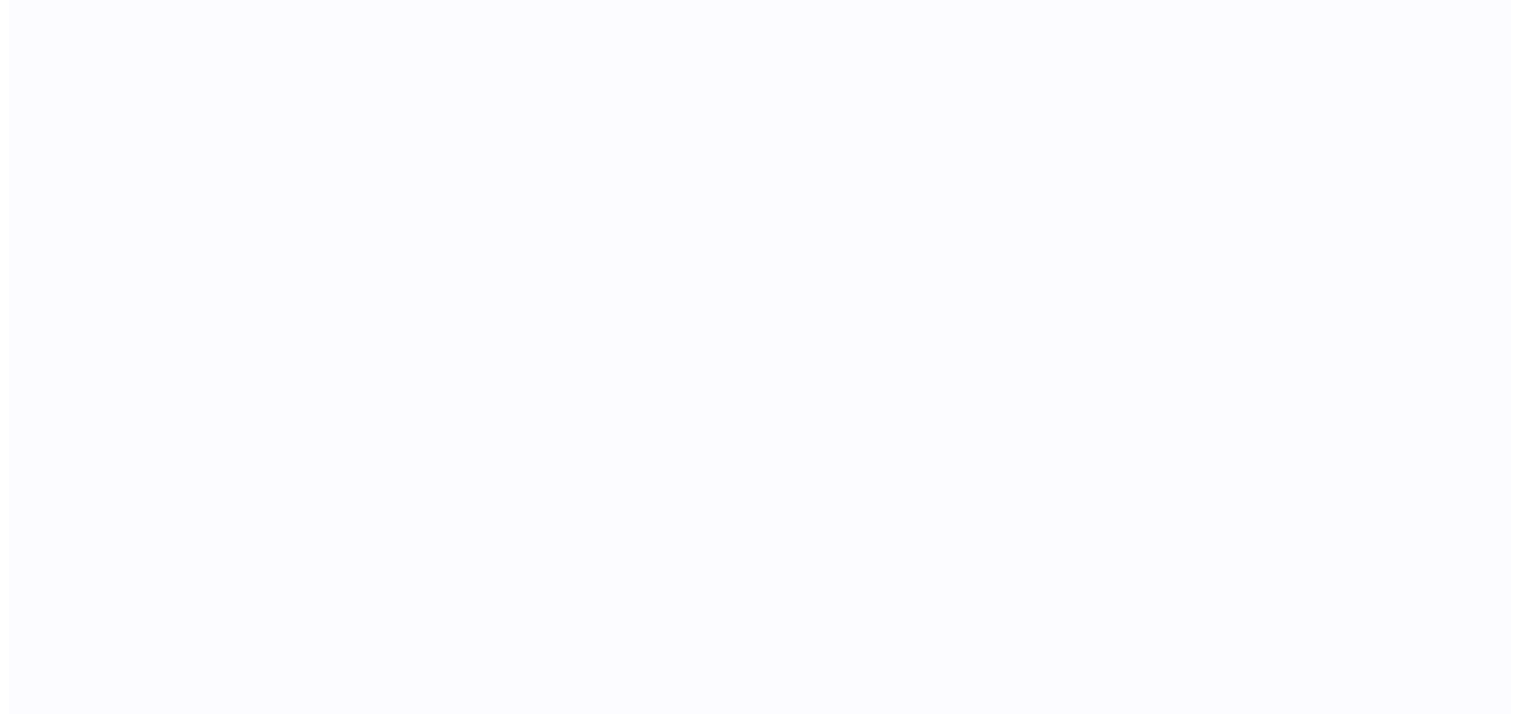 scroll, scrollTop: 0, scrollLeft: 0, axis: both 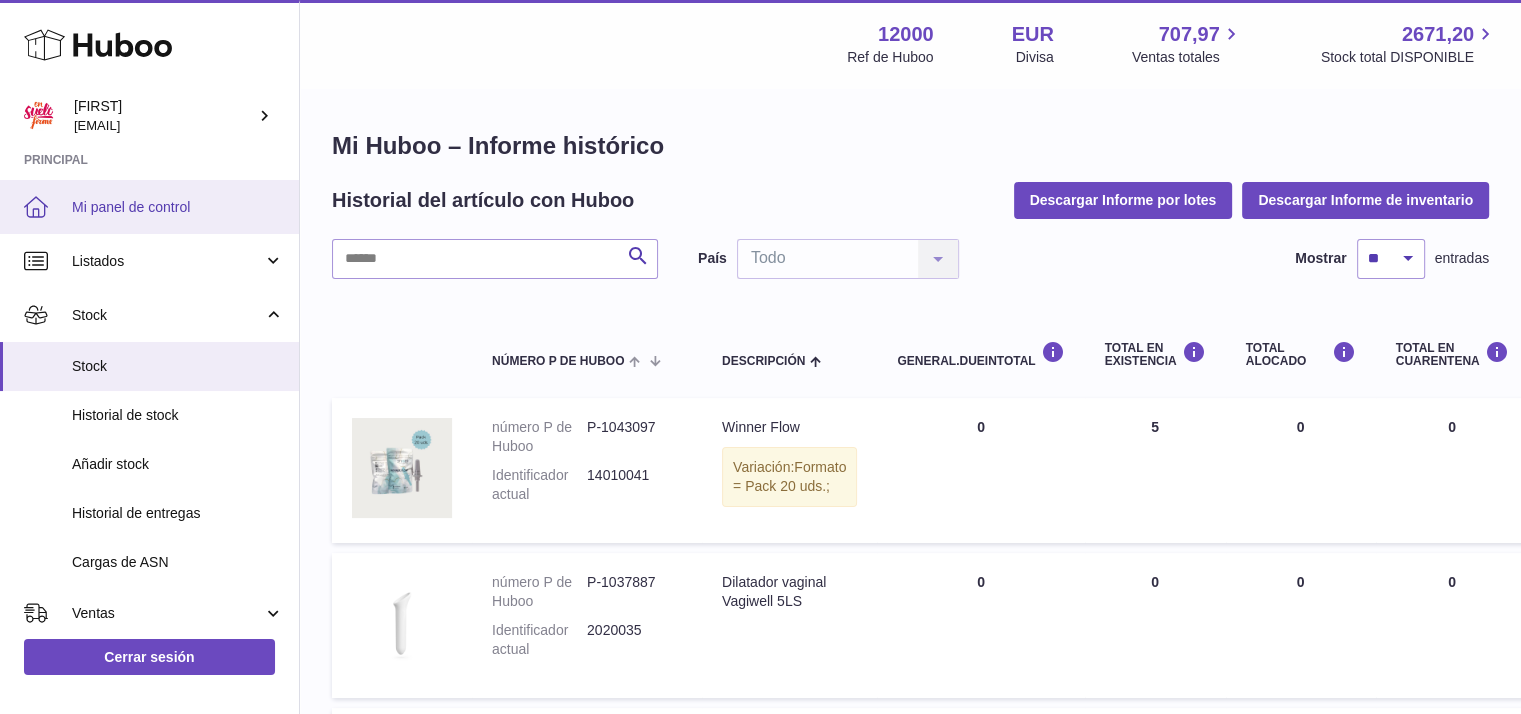 click on "Mi panel de control" at bounding box center [149, 207] 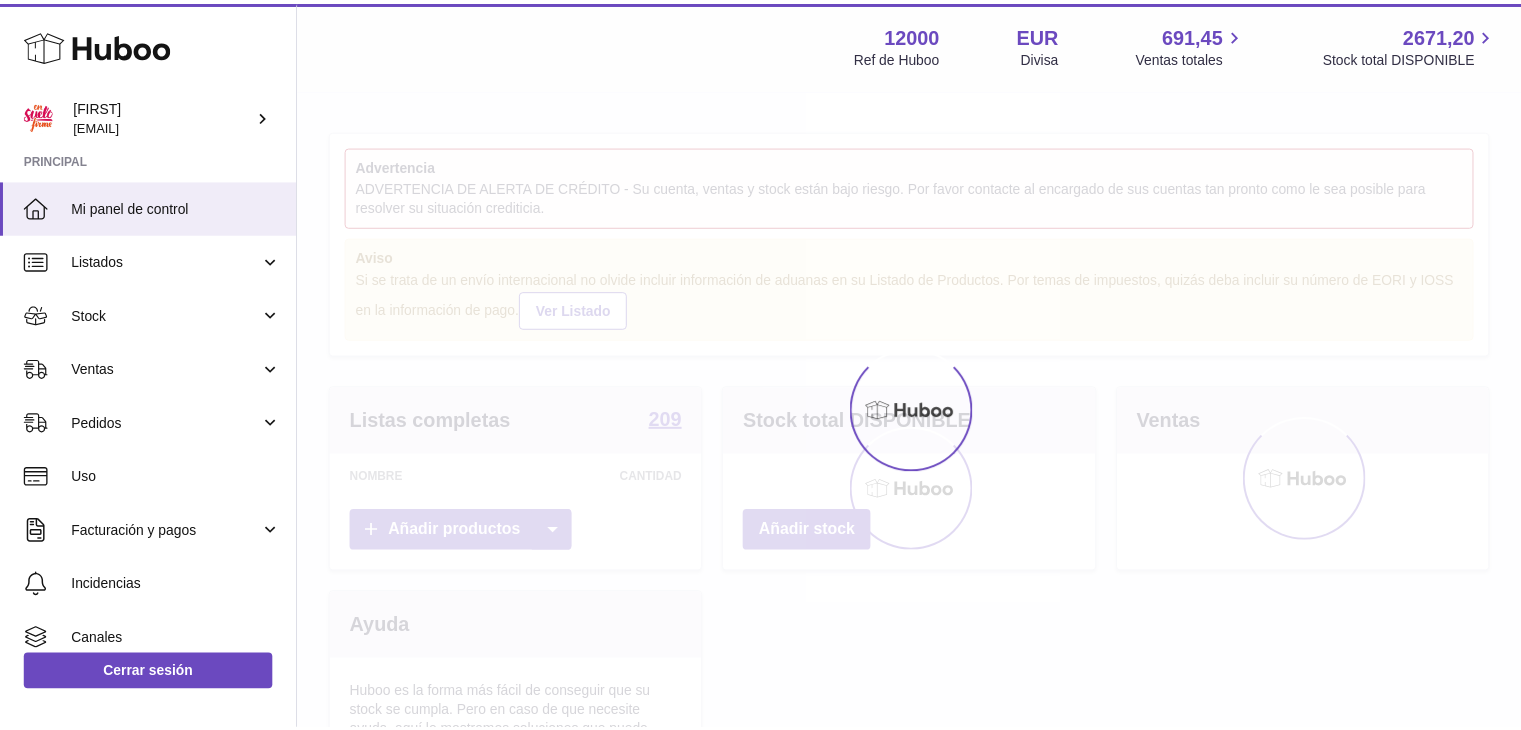 scroll, scrollTop: 0, scrollLeft: 0, axis: both 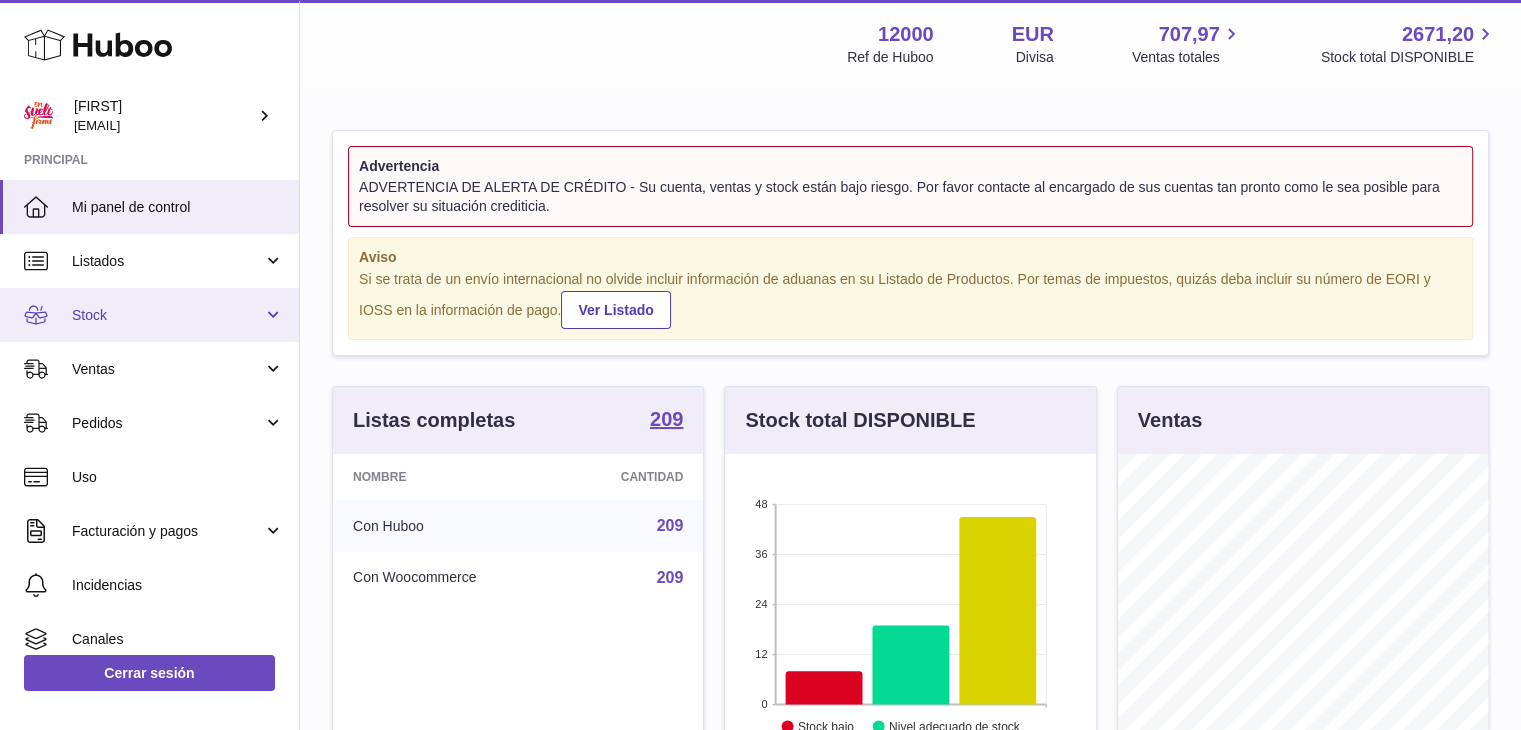 click on "Stock" at bounding box center (167, 315) 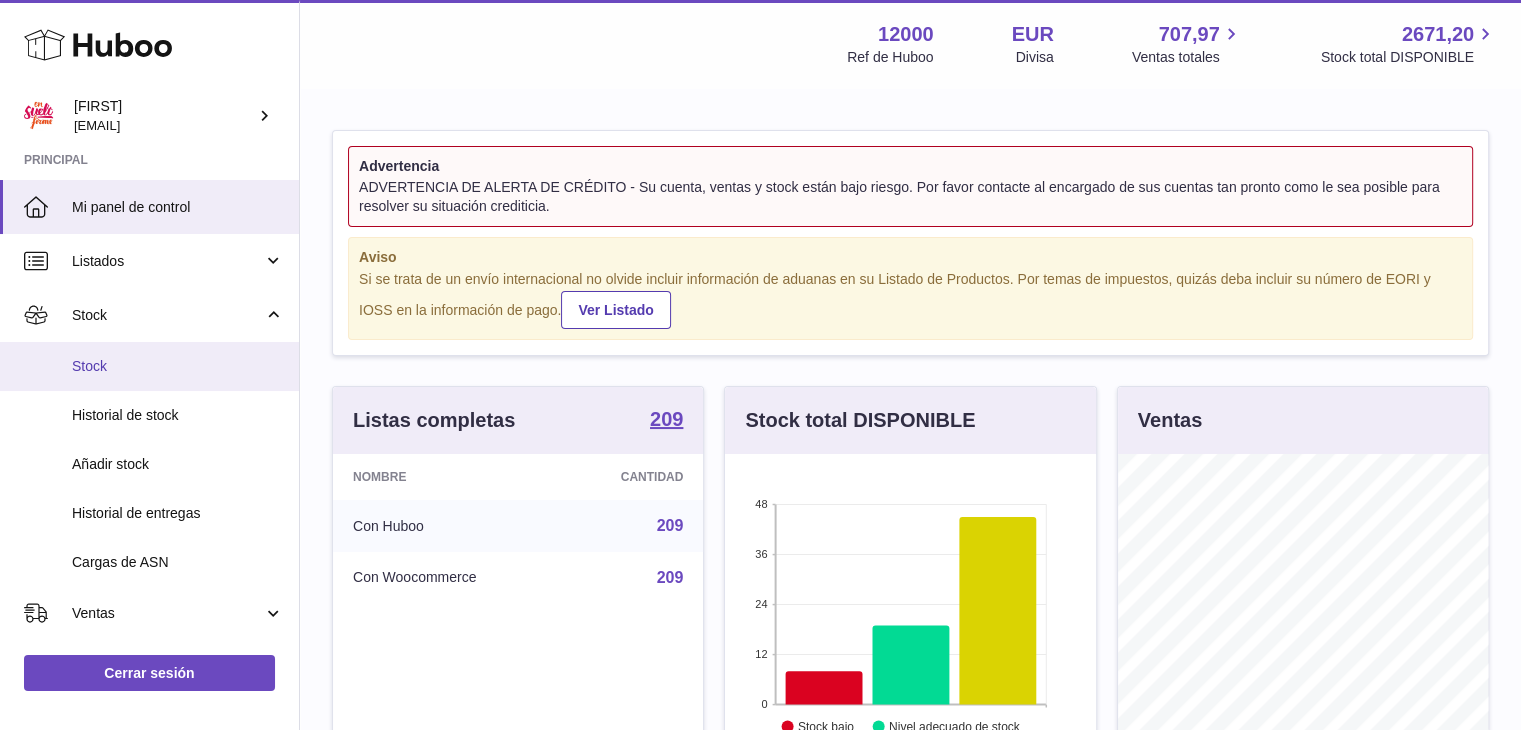 click on "Stock" at bounding box center [178, 366] 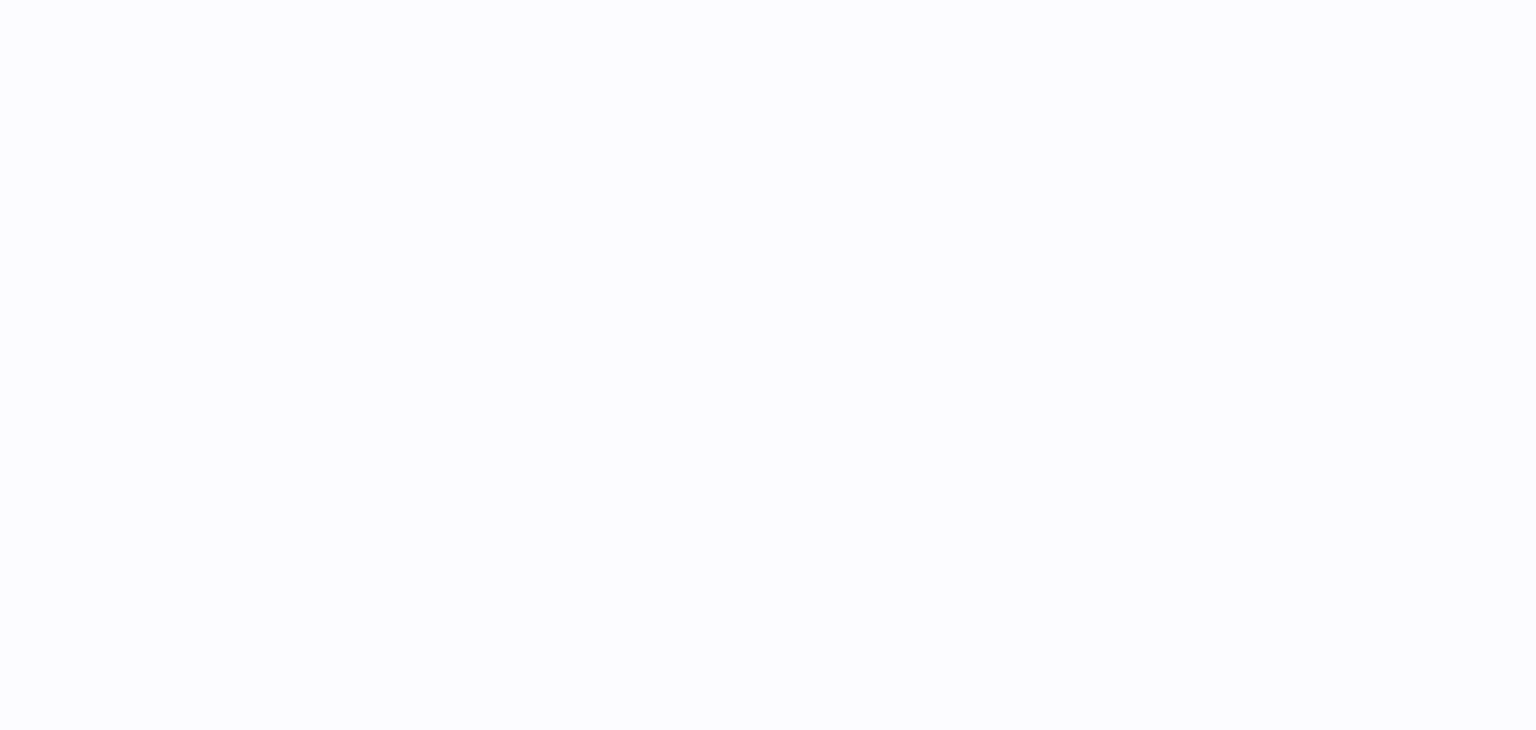 scroll, scrollTop: 0, scrollLeft: 0, axis: both 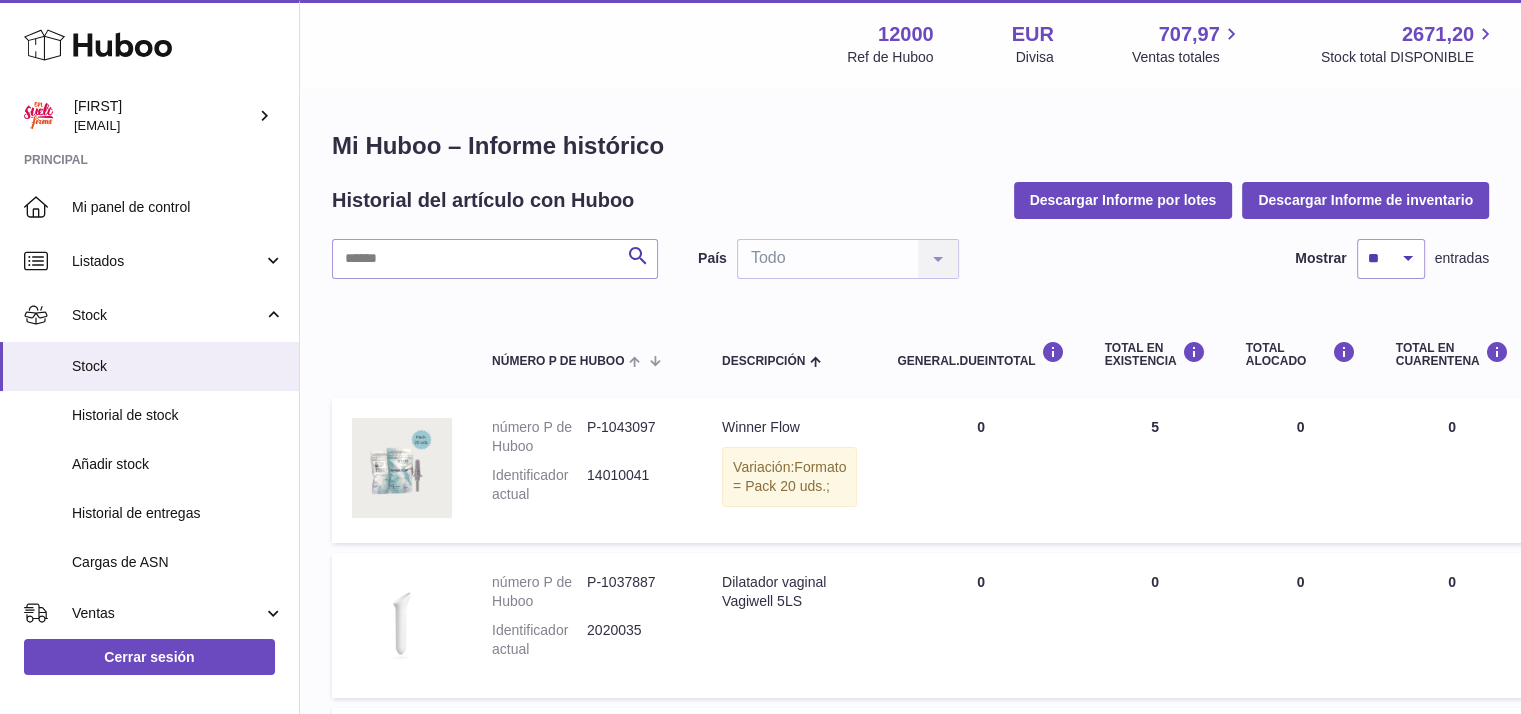 drag, startPoint x: 440, startPoint y: 337, endPoint x: 428, endPoint y: 313, distance: 26.832815 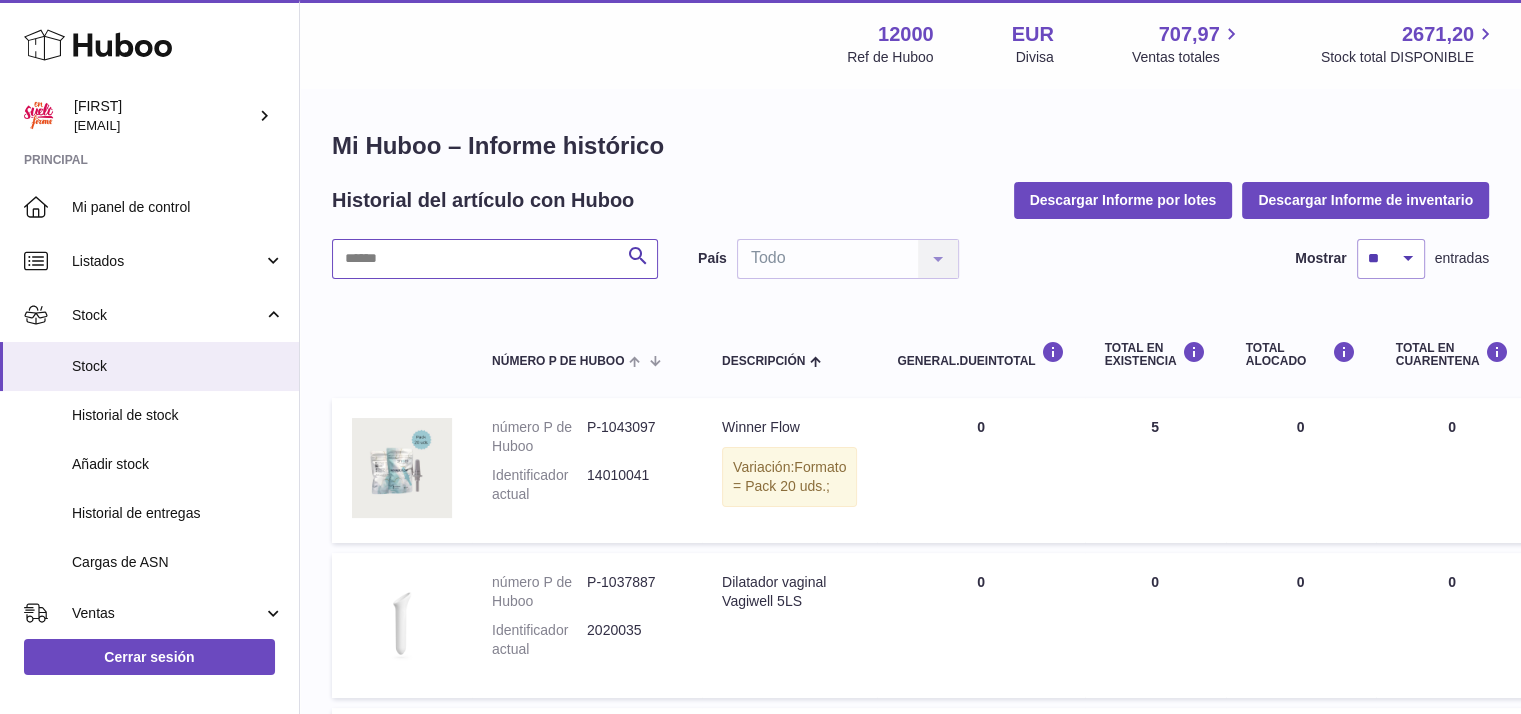 click at bounding box center [495, 259] 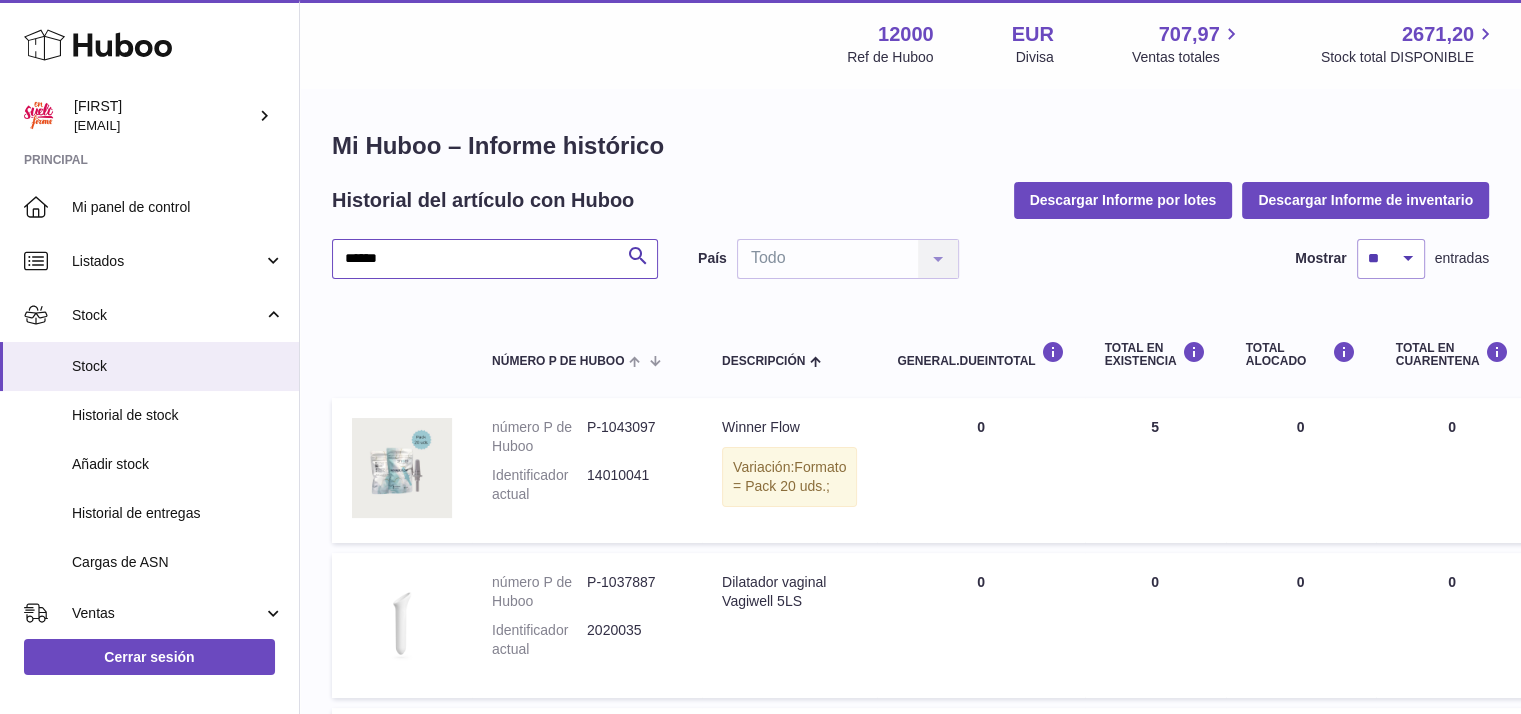 type on "******" 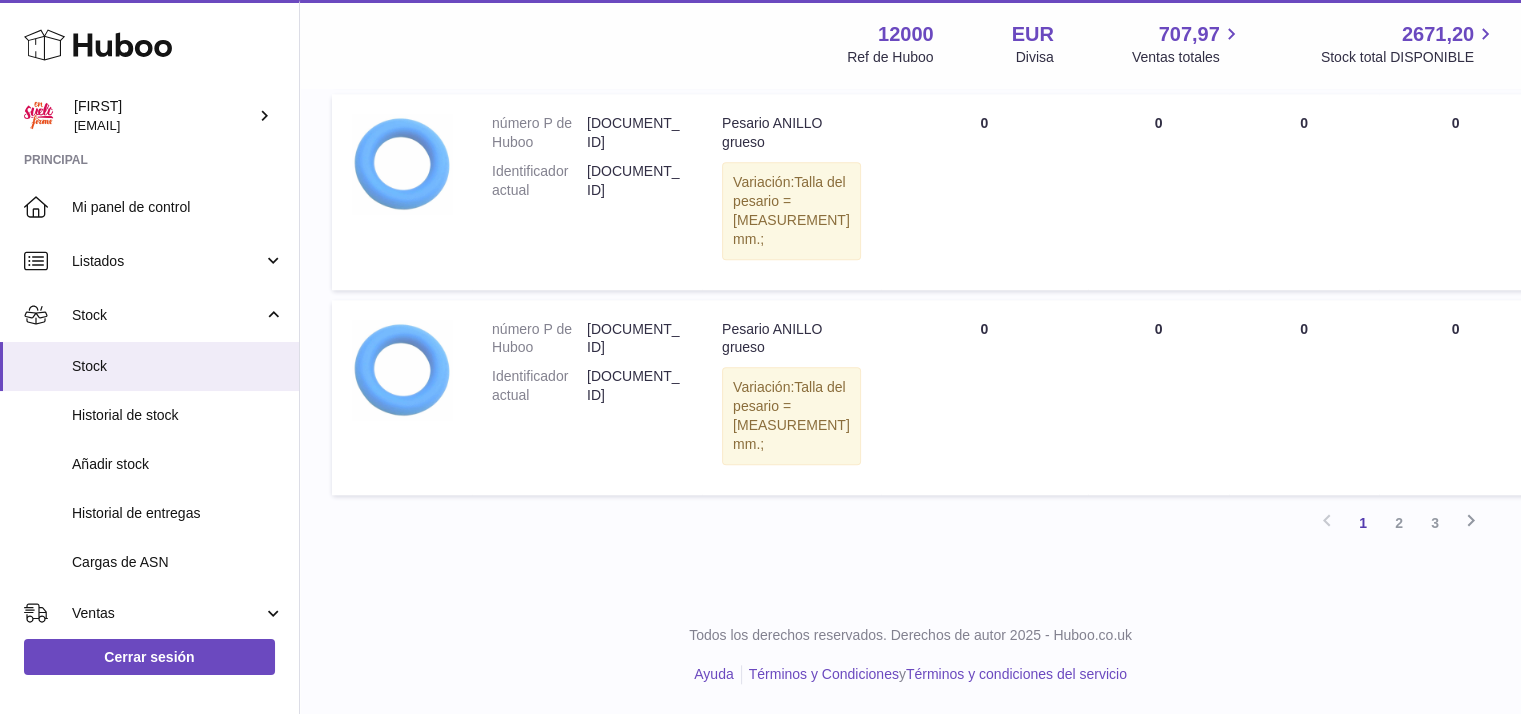 scroll, scrollTop: 1937, scrollLeft: 0, axis: vertical 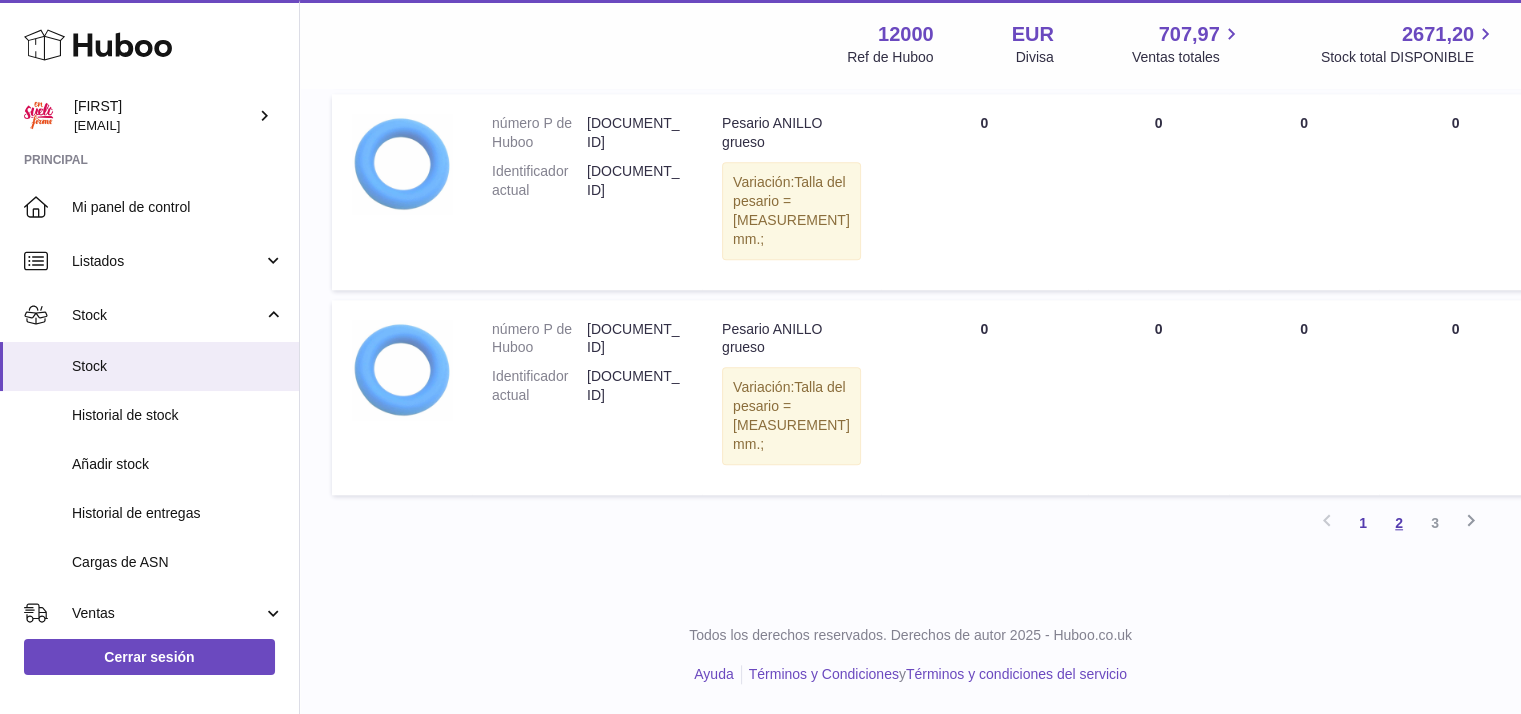 click on "2" at bounding box center (1399, 523) 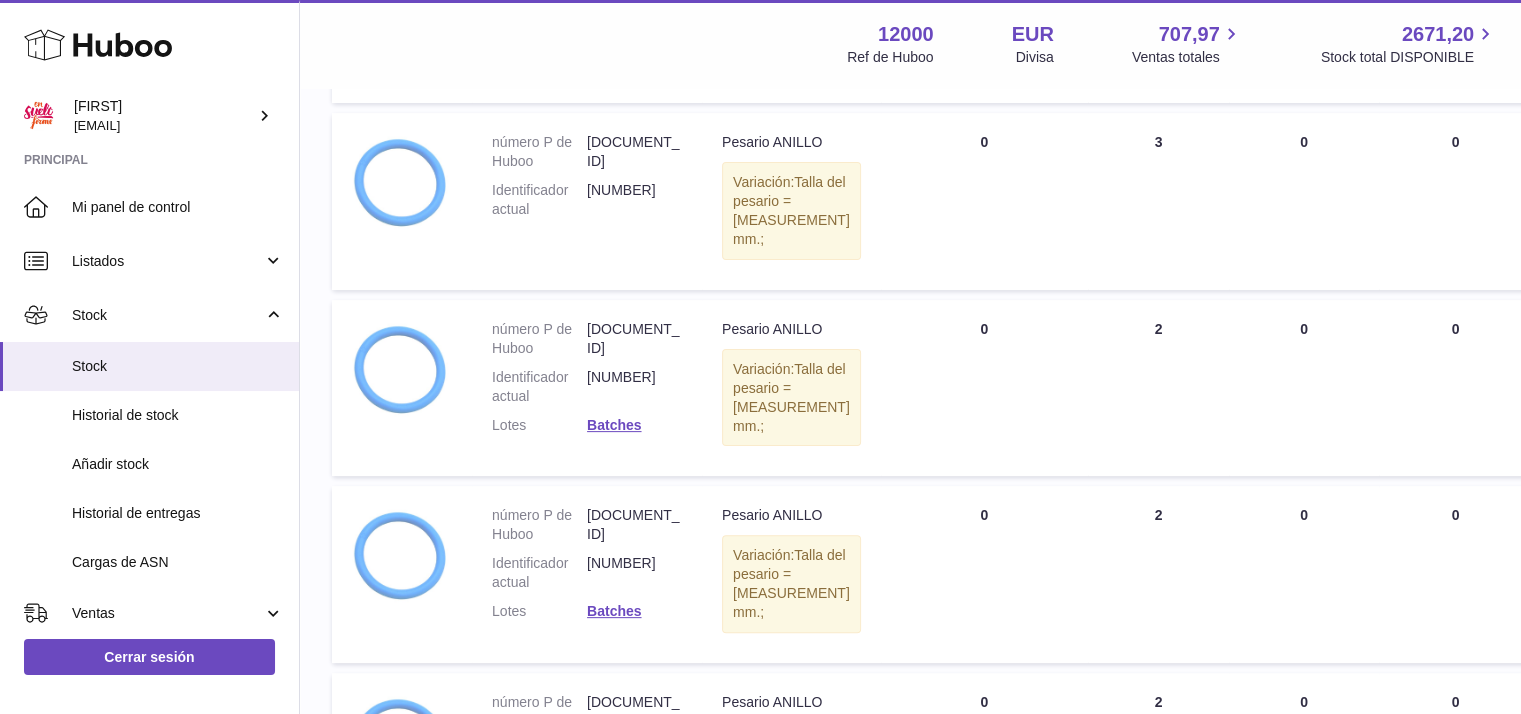 scroll, scrollTop: 390, scrollLeft: 0, axis: vertical 